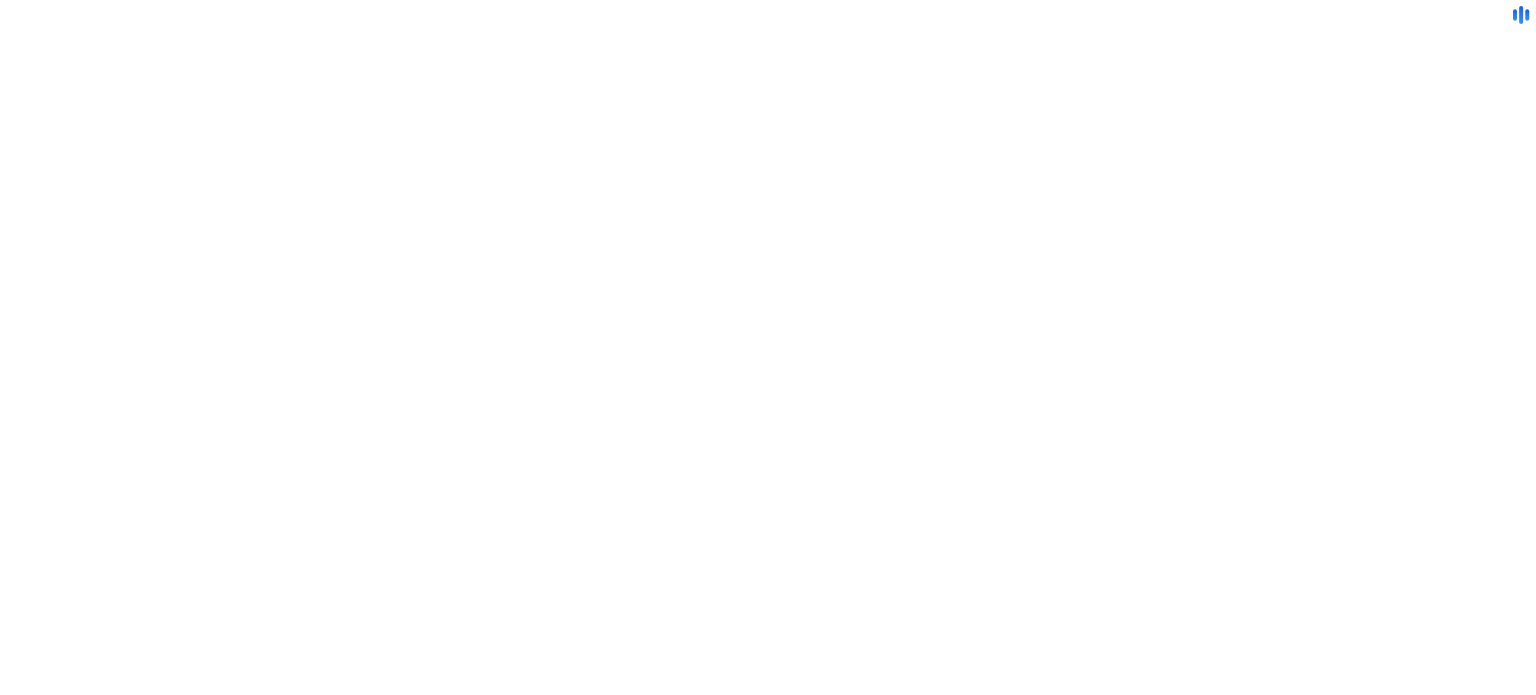 scroll, scrollTop: 0, scrollLeft: 0, axis: both 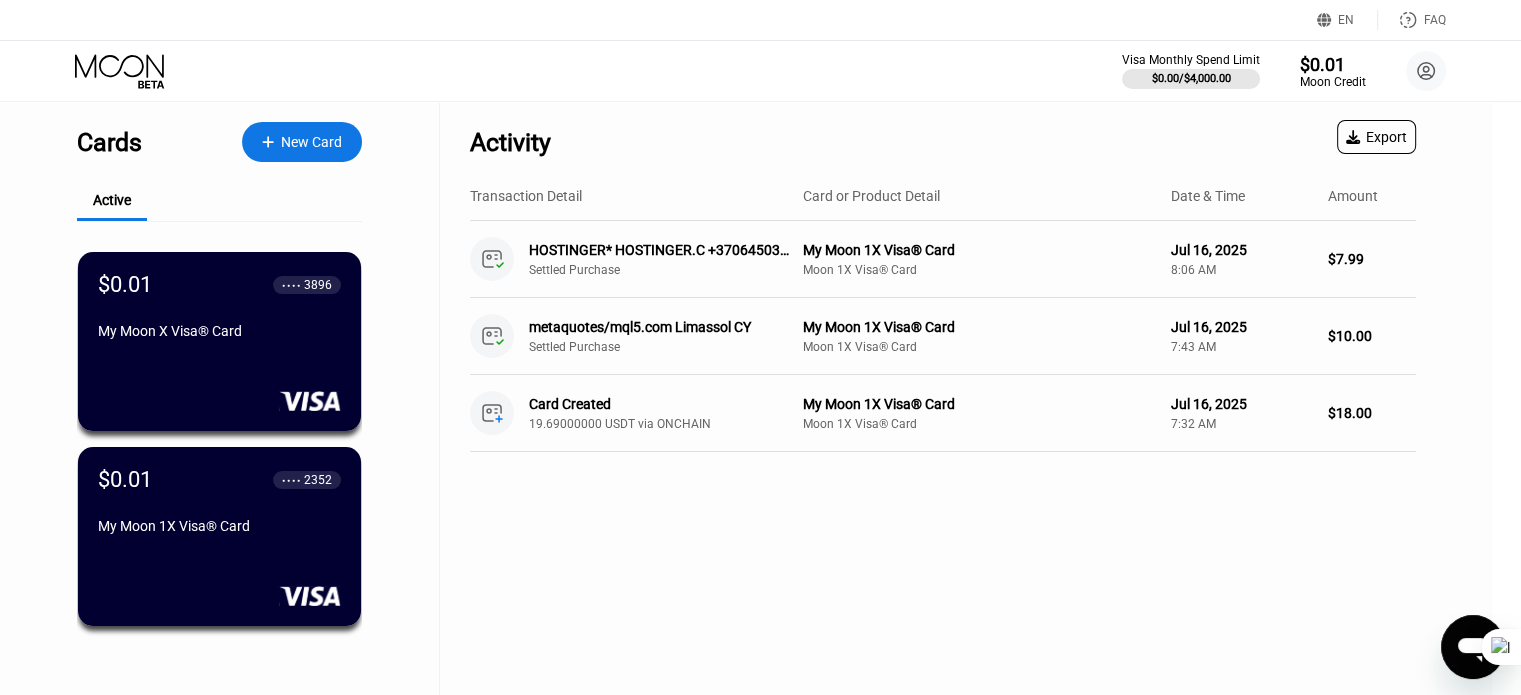 click on "New Card" at bounding box center [311, 142] 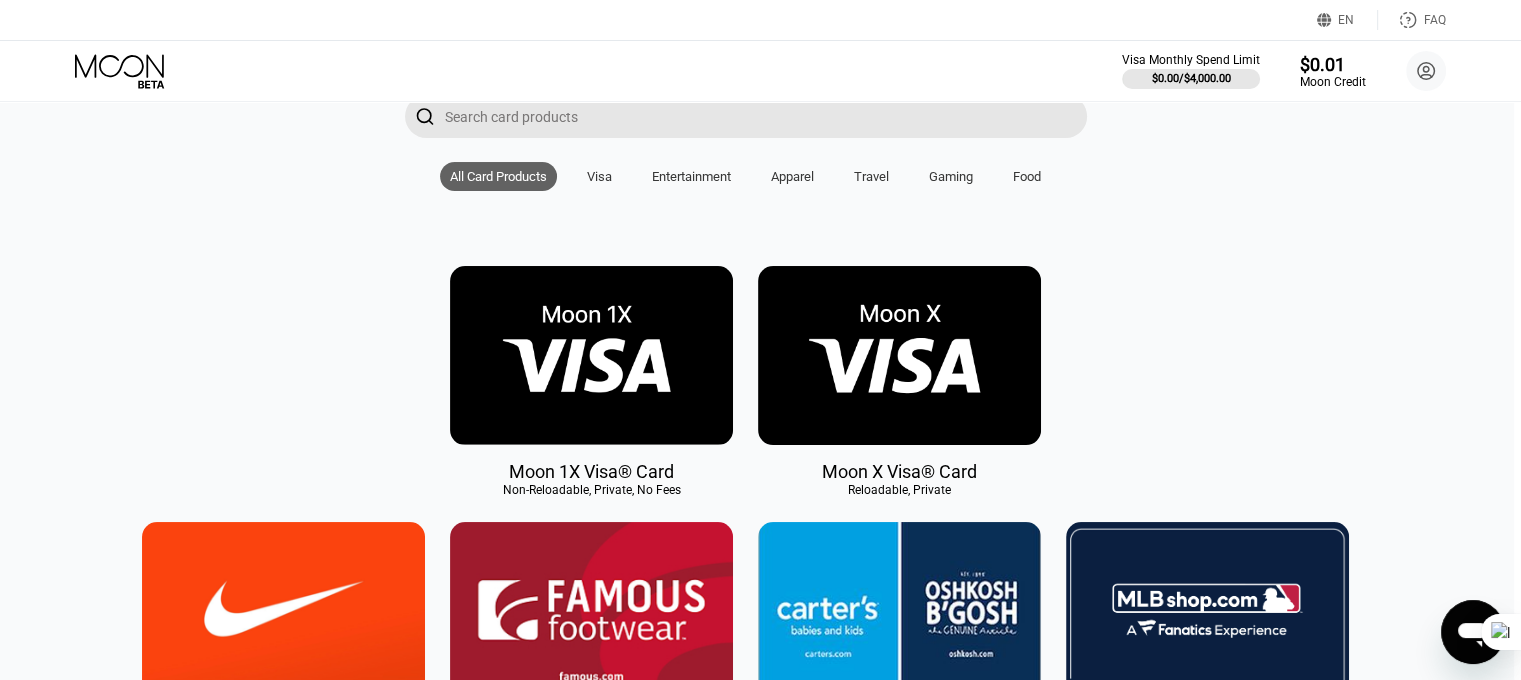 scroll, scrollTop: 164, scrollLeft: 0, axis: vertical 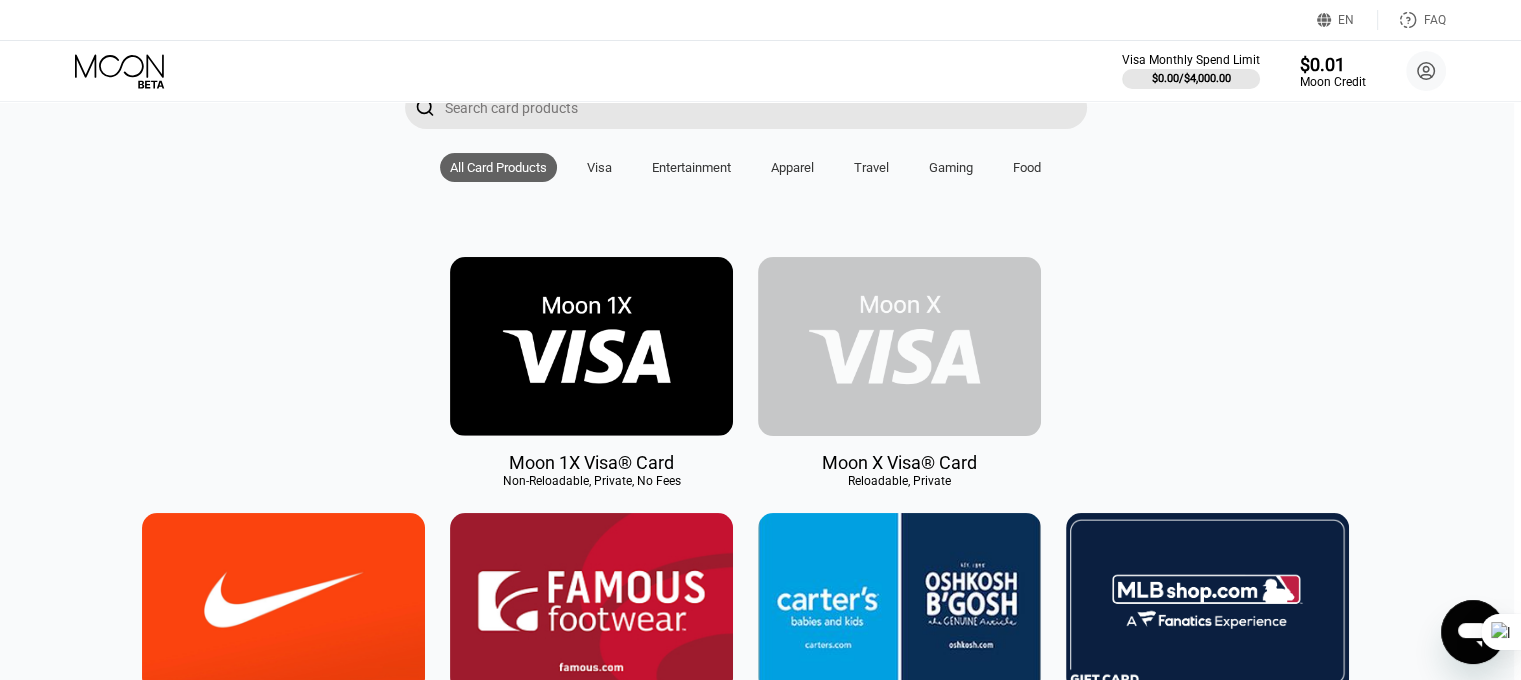 click at bounding box center [899, 346] 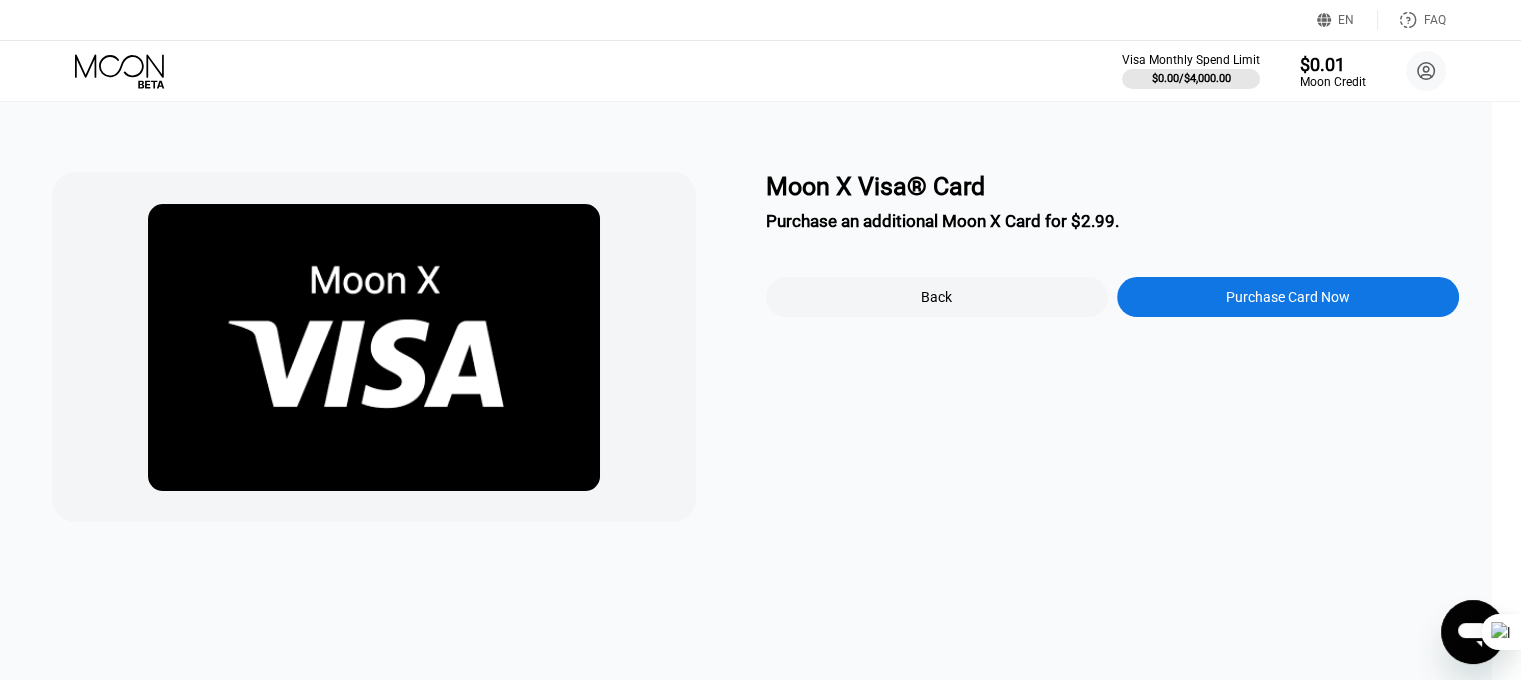 scroll, scrollTop: 0, scrollLeft: 0, axis: both 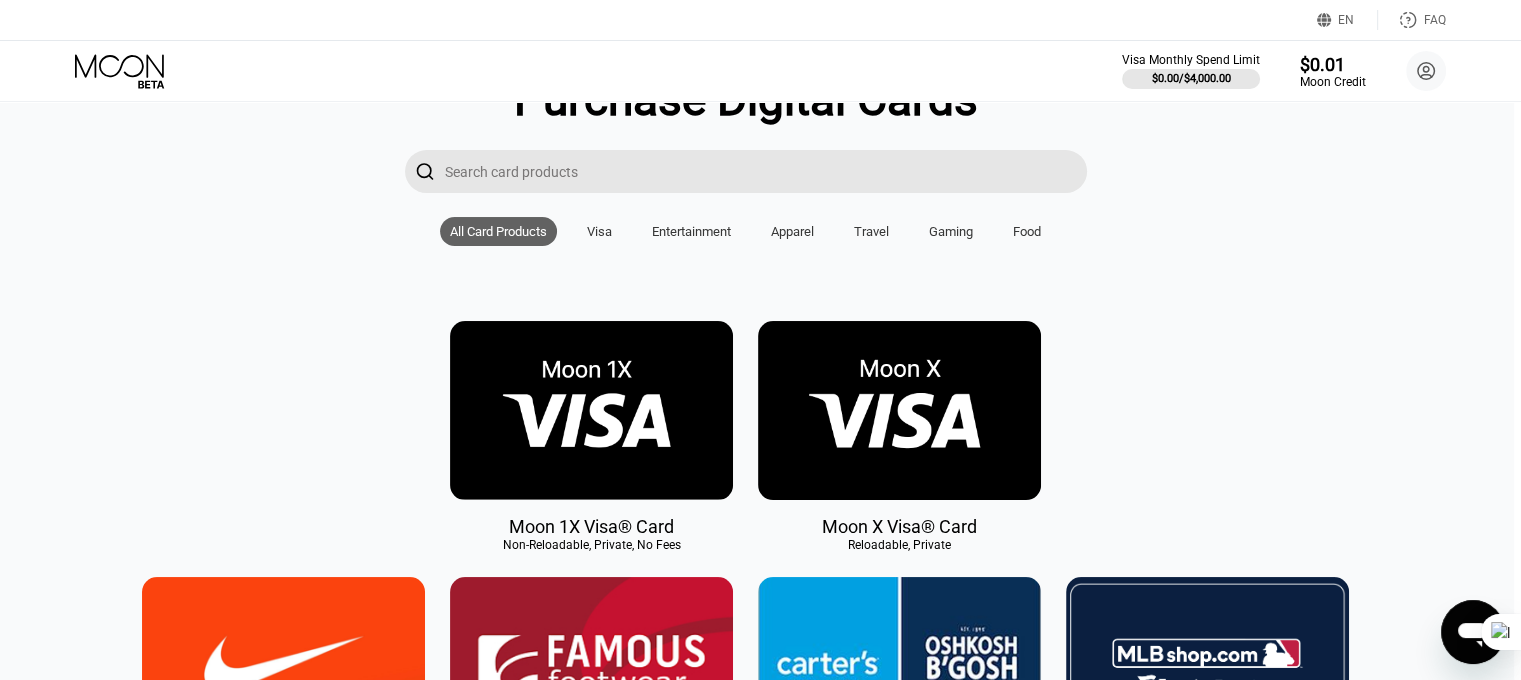 click at bounding box center [899, 410] 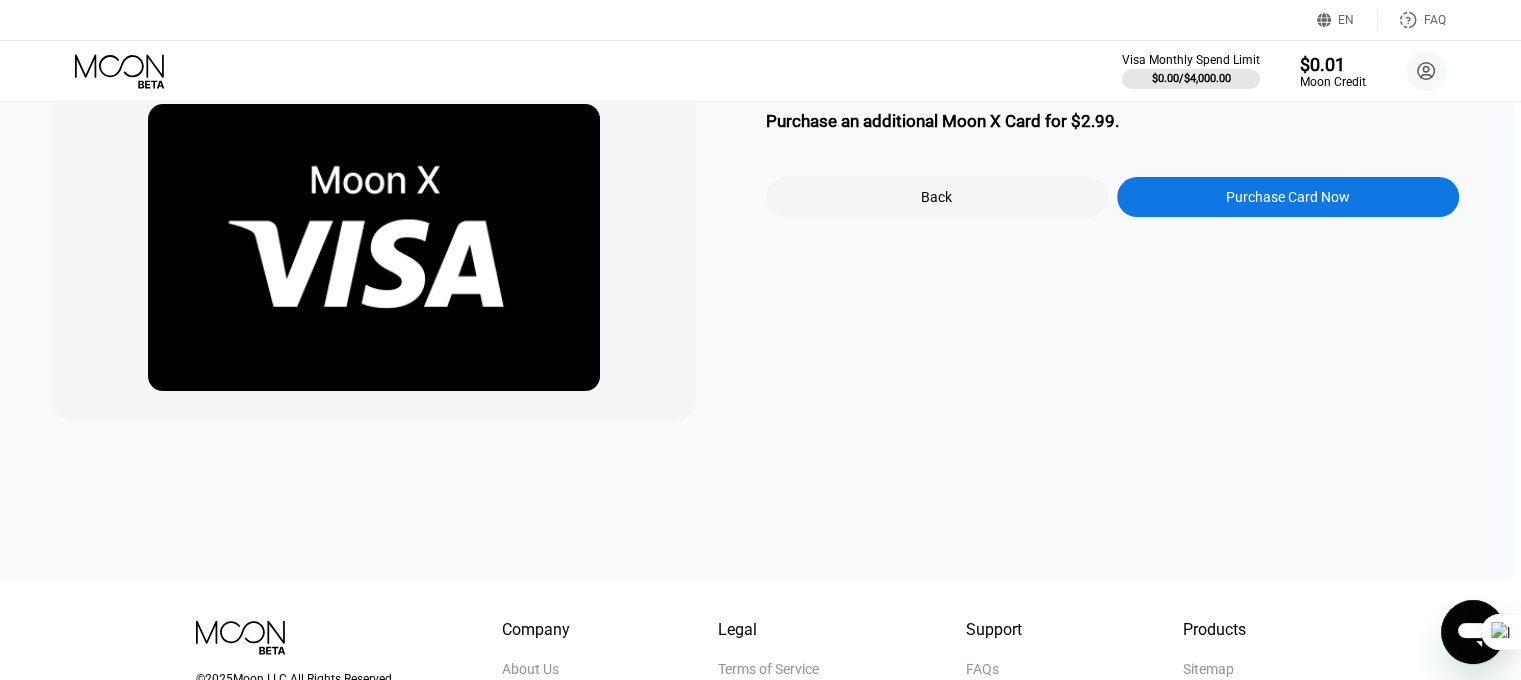 scroll, scrollTop: 0, scrollLeft: 0, axis: both 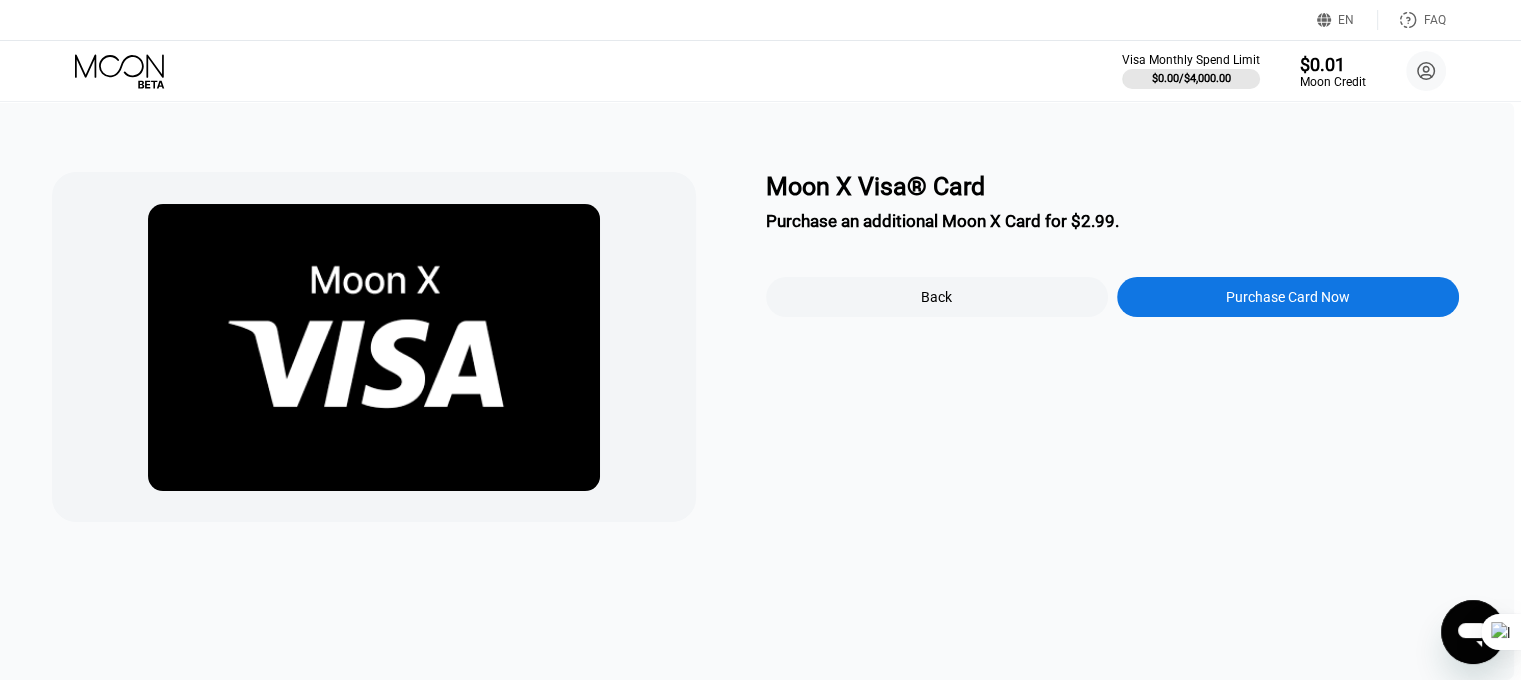 click on "Purchase Card Now" at bounding box center (1288, 297) 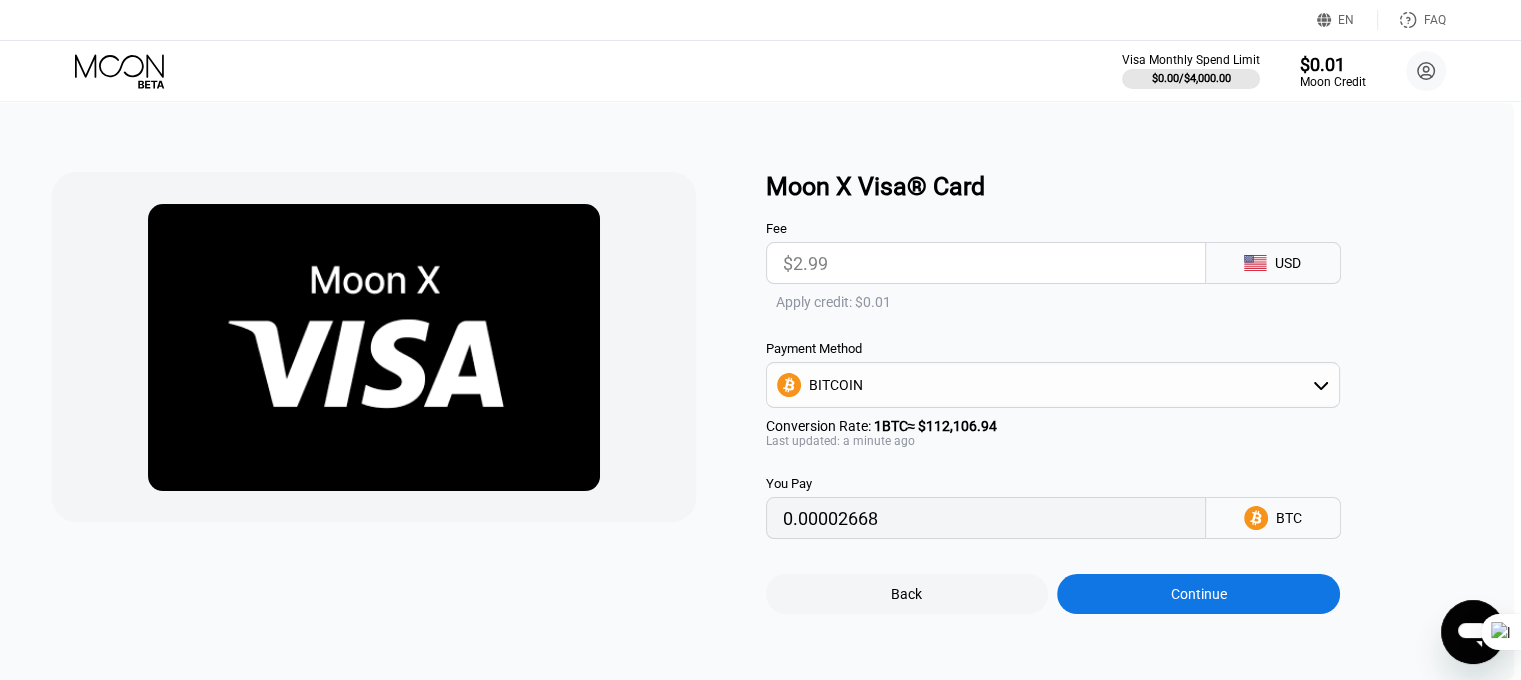 click on "$2.99" at bounding box center [986, 263] 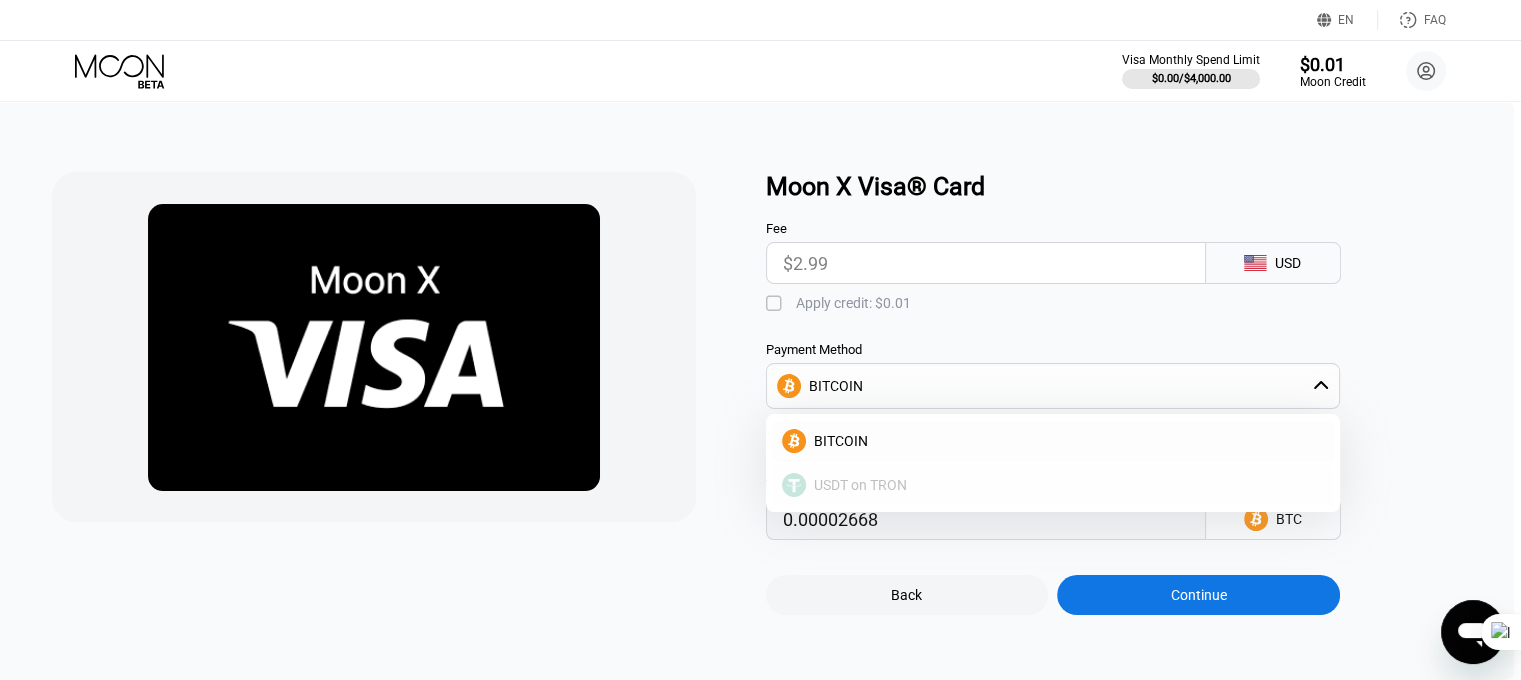 click on "USDT on TRON" at bounding box center (1065, 485) 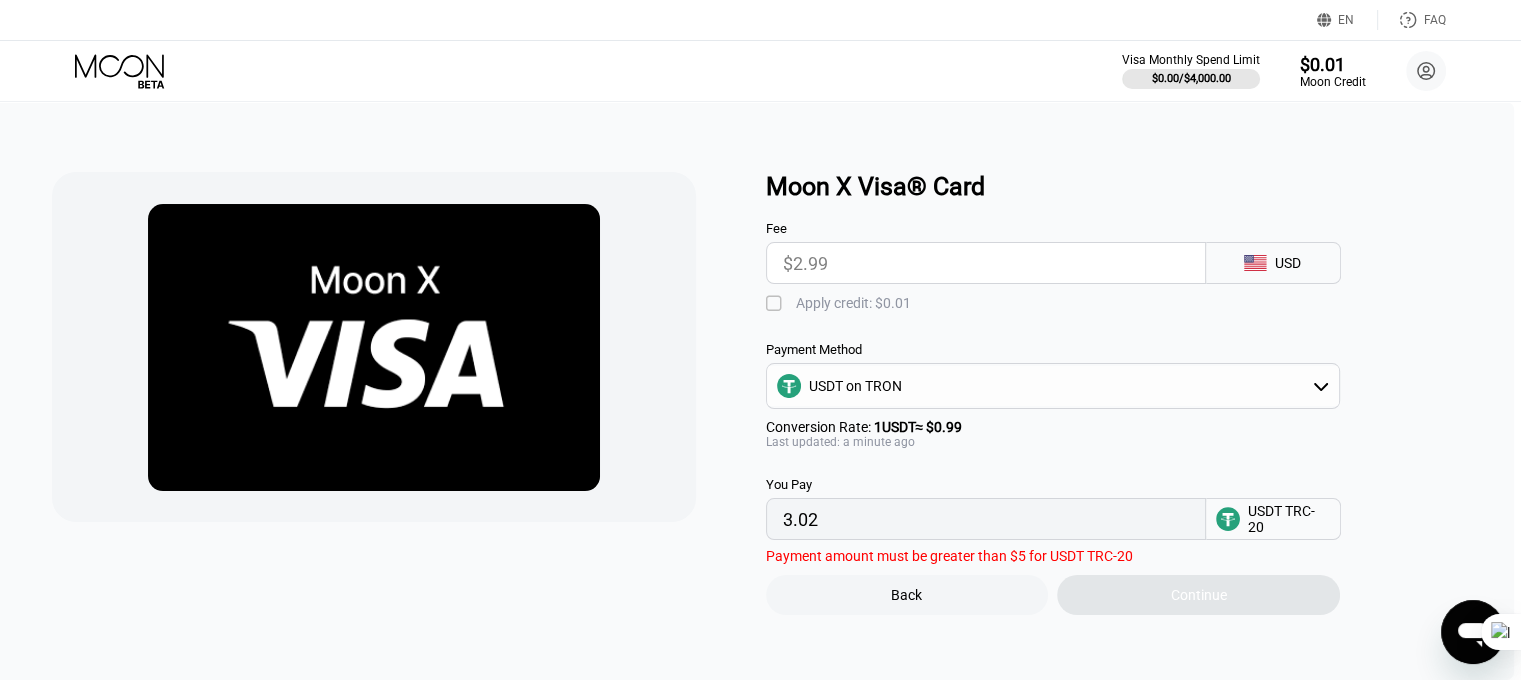 click on "3.02" at bounding box center (986, 519) 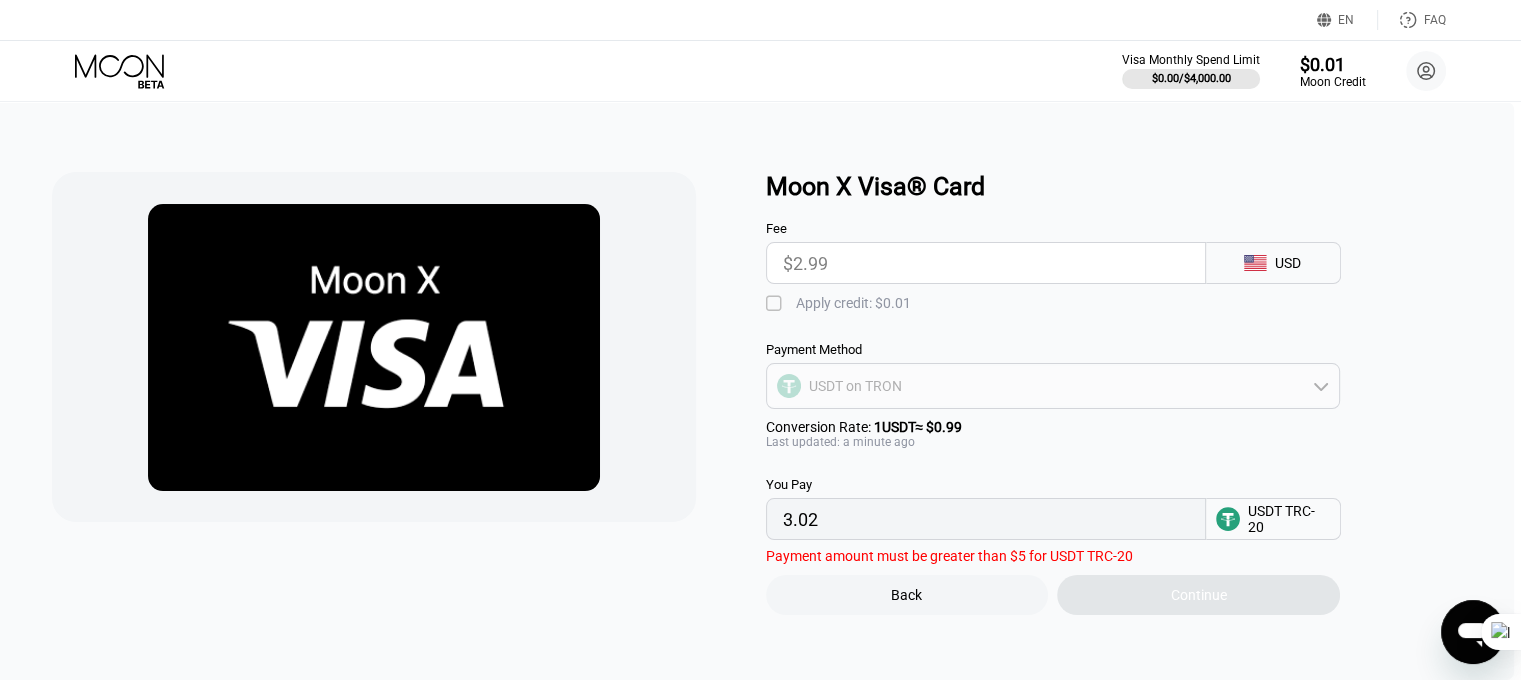 click on "USDT on TRON" at bounding box center [855, 386] 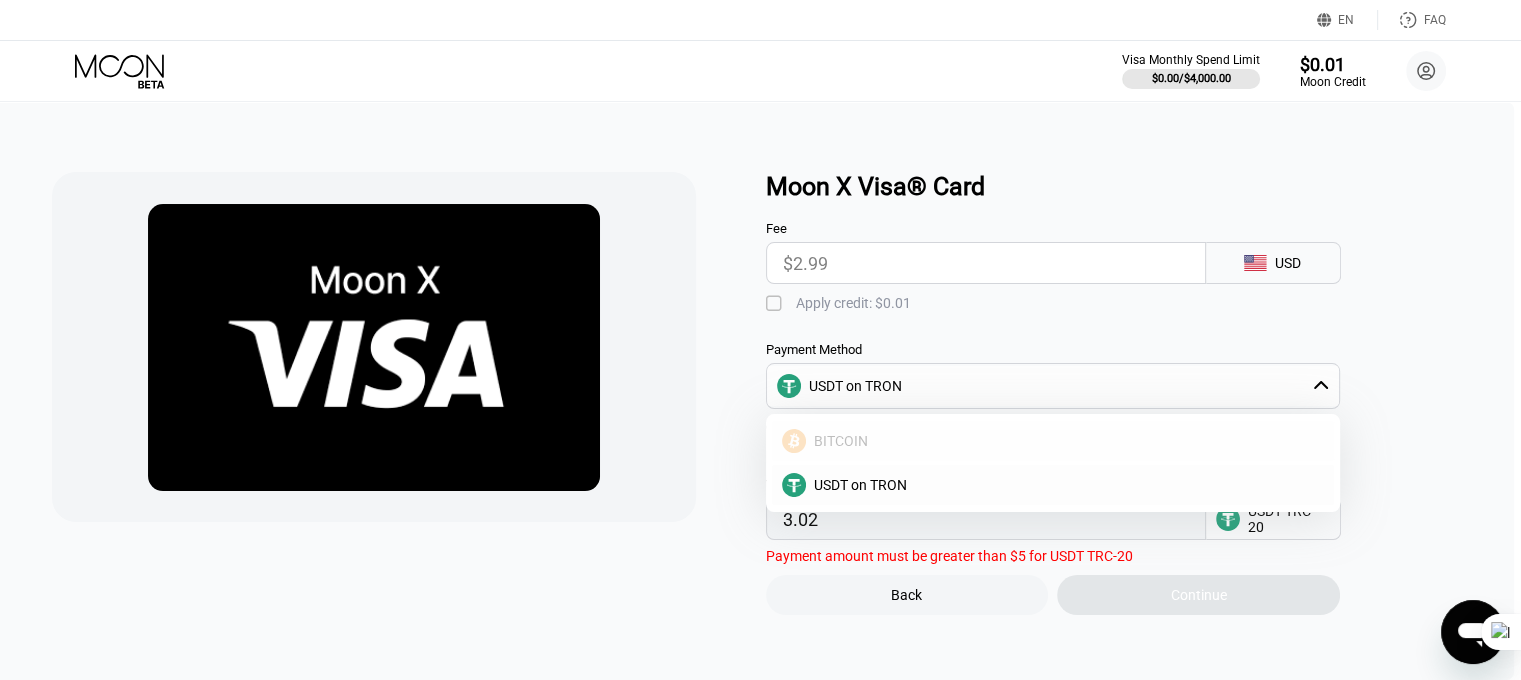 click on "BITCOIN" at bounding box center (1065, 441) 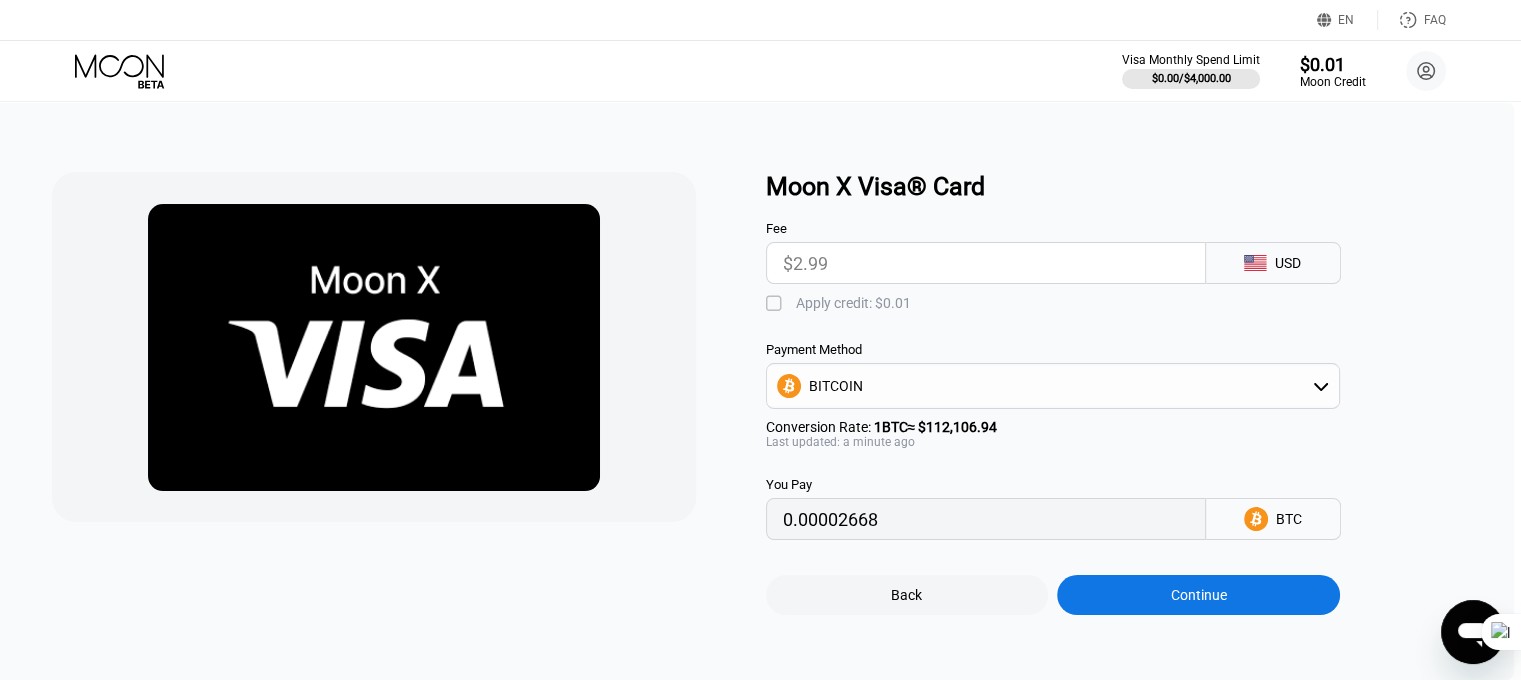 click on "0.00002668" at bounding box center (986, 519) 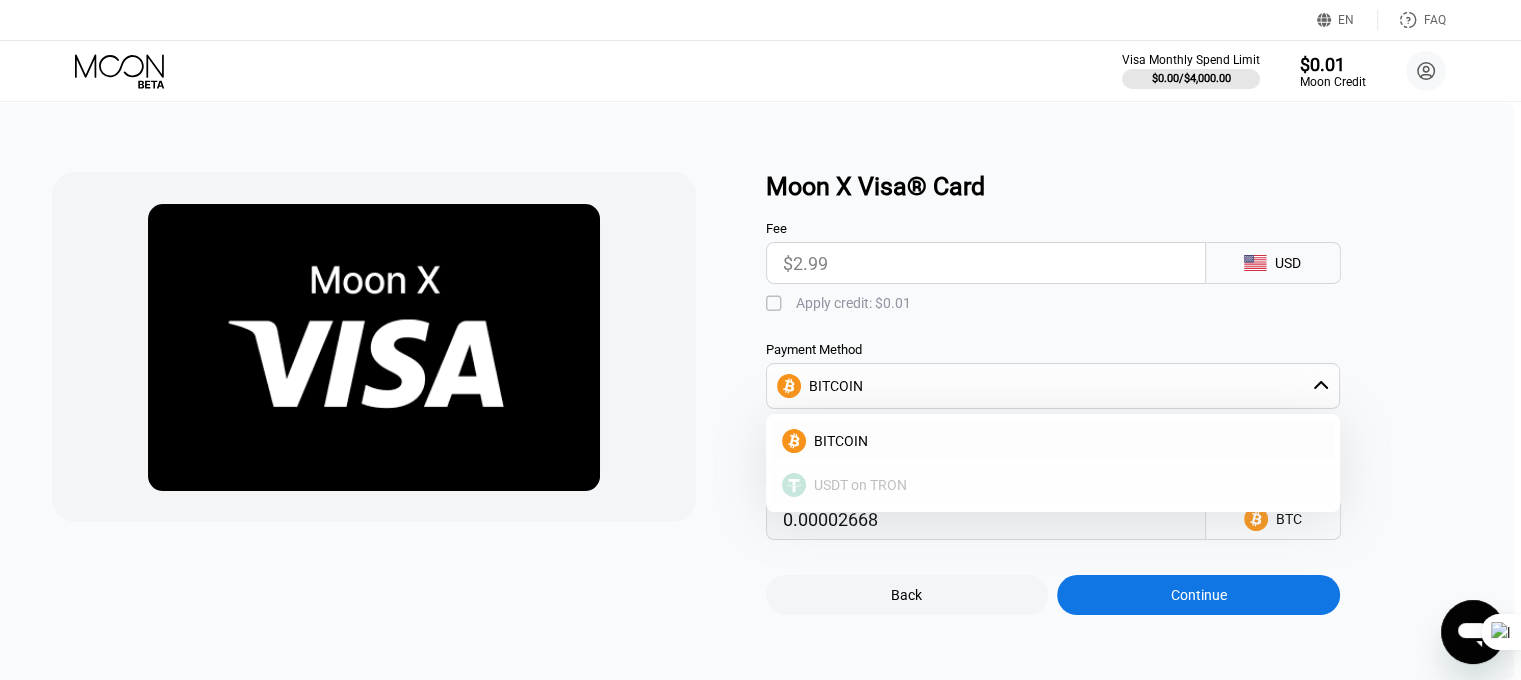 click on "USDT on TRON" at bounding box center (860, 485) 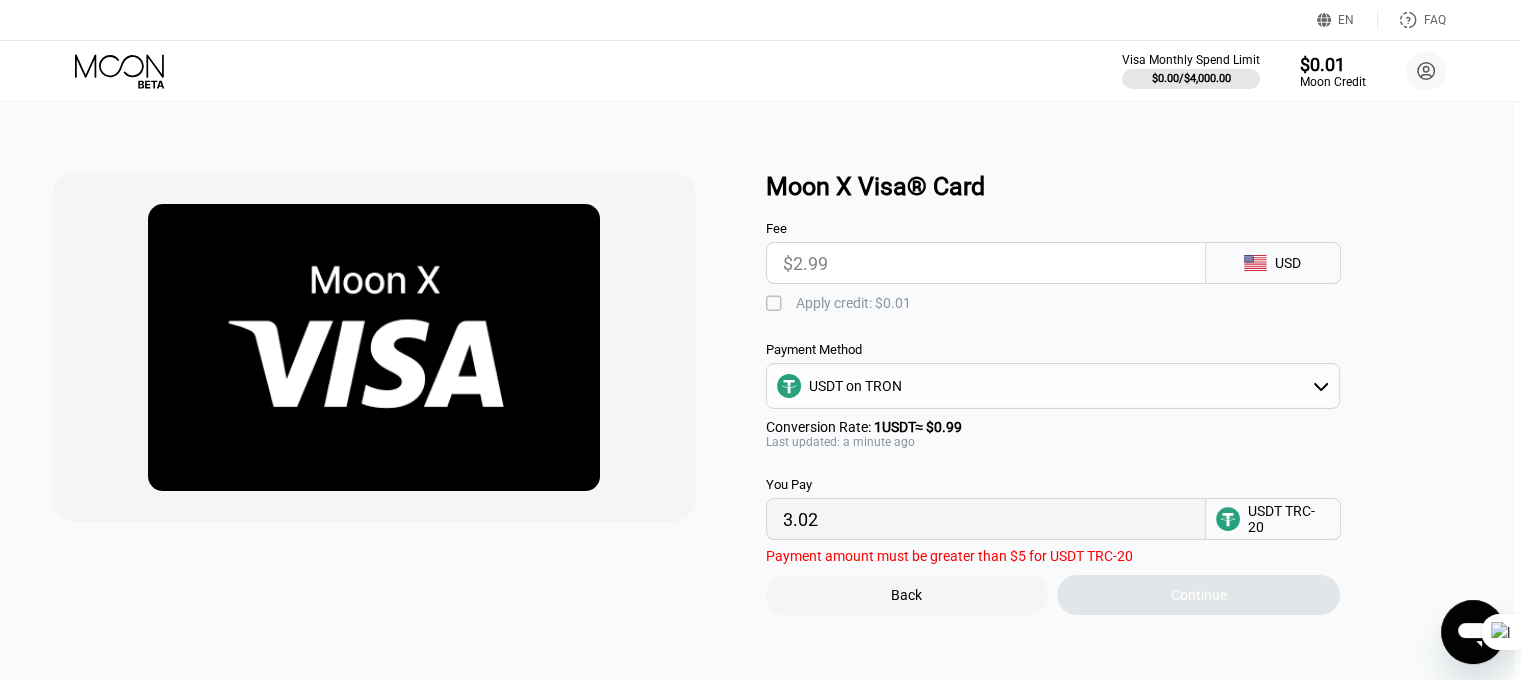 click on "" at bounding box center (776, 304) 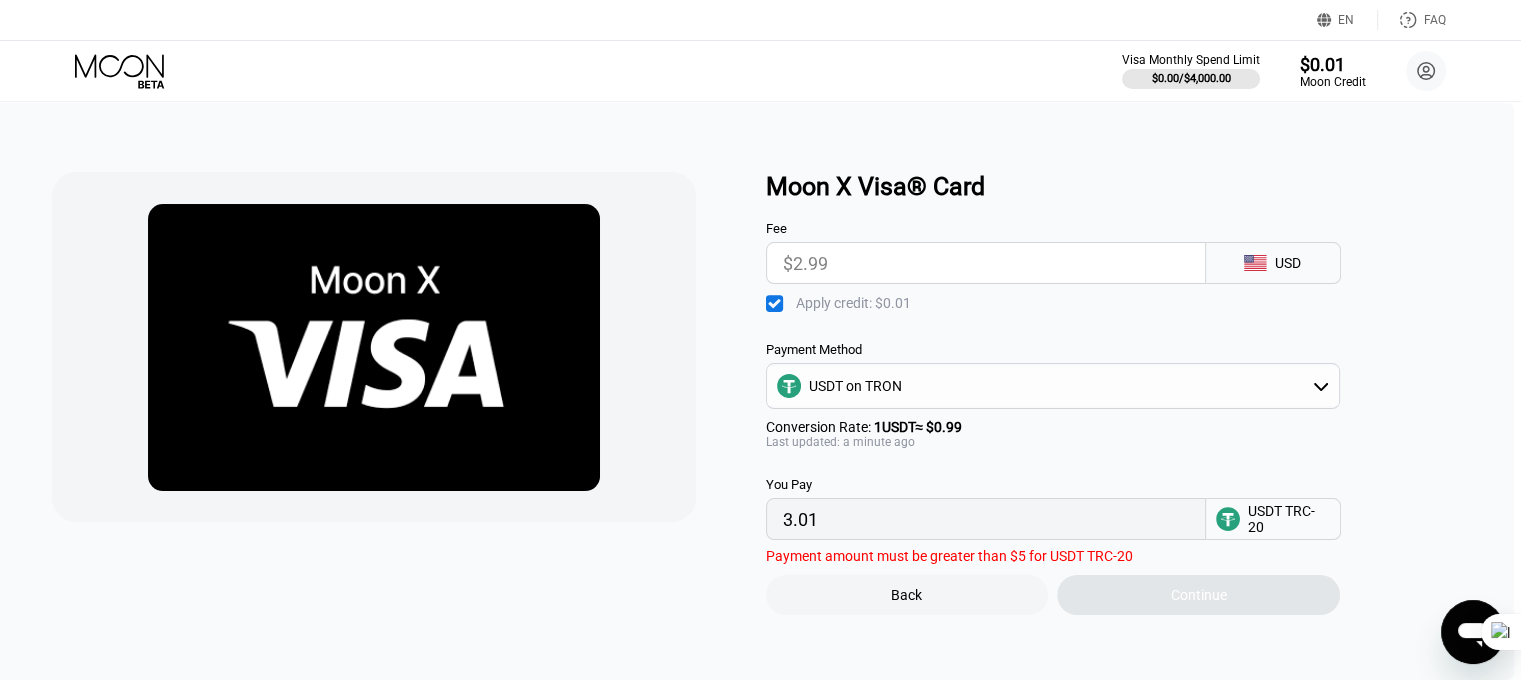 click on "" at bounding box center [776, 304] 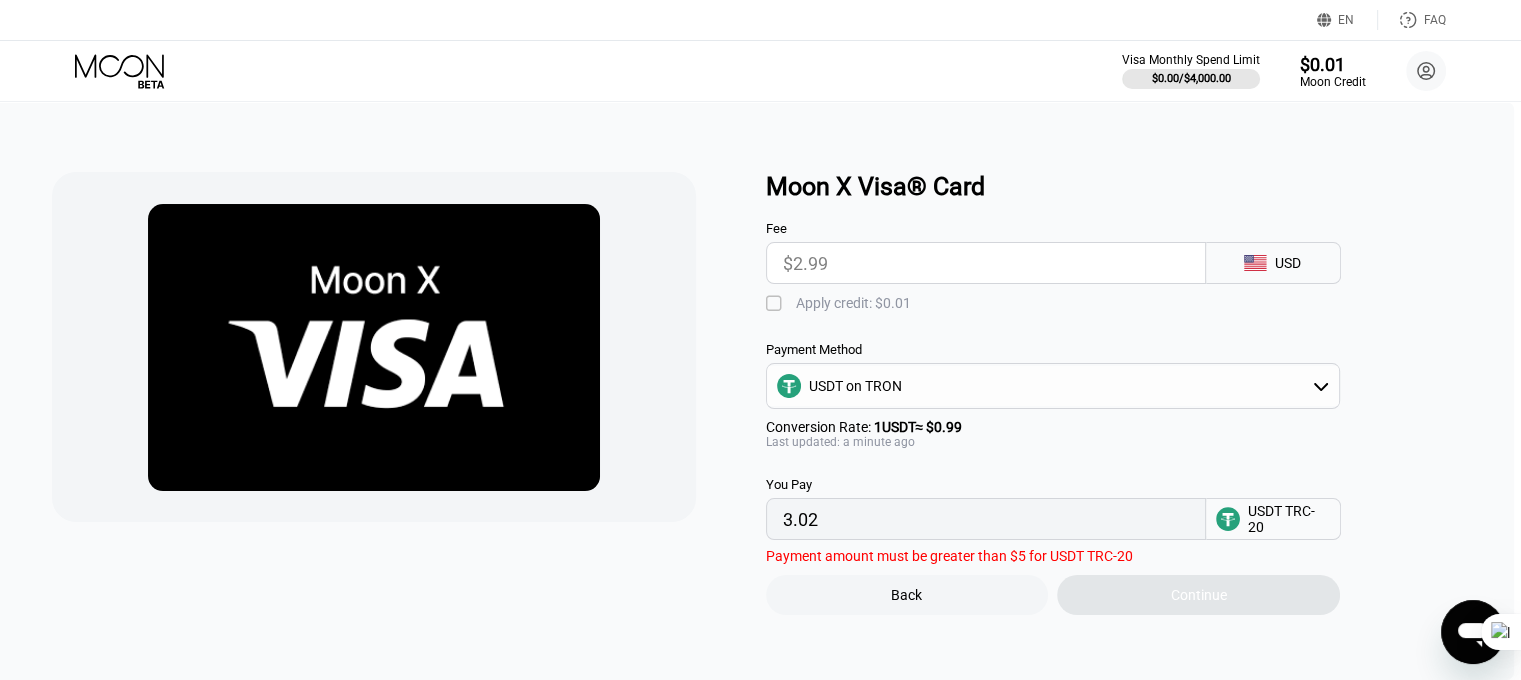 click on "" at bounding box center (776, 304) 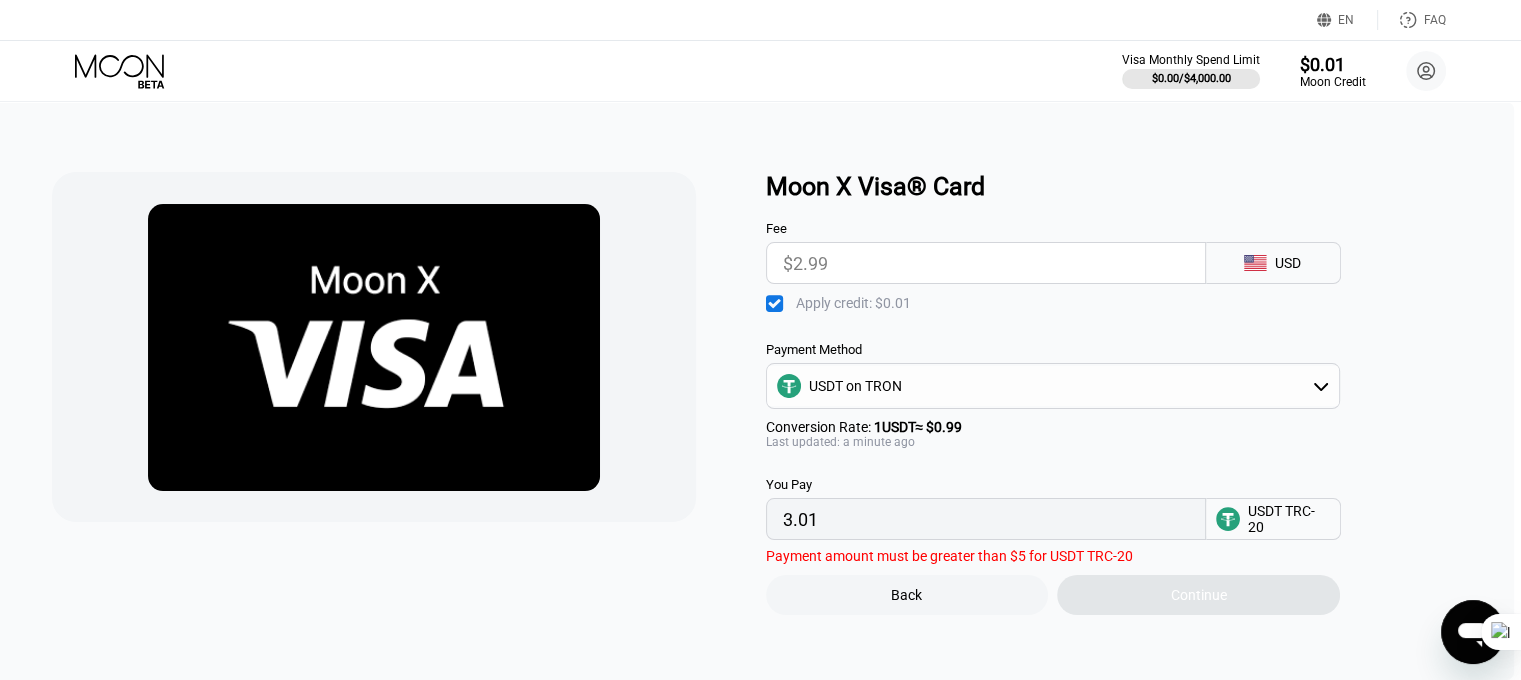 click on "3.01" at bounding box center (986, 519) 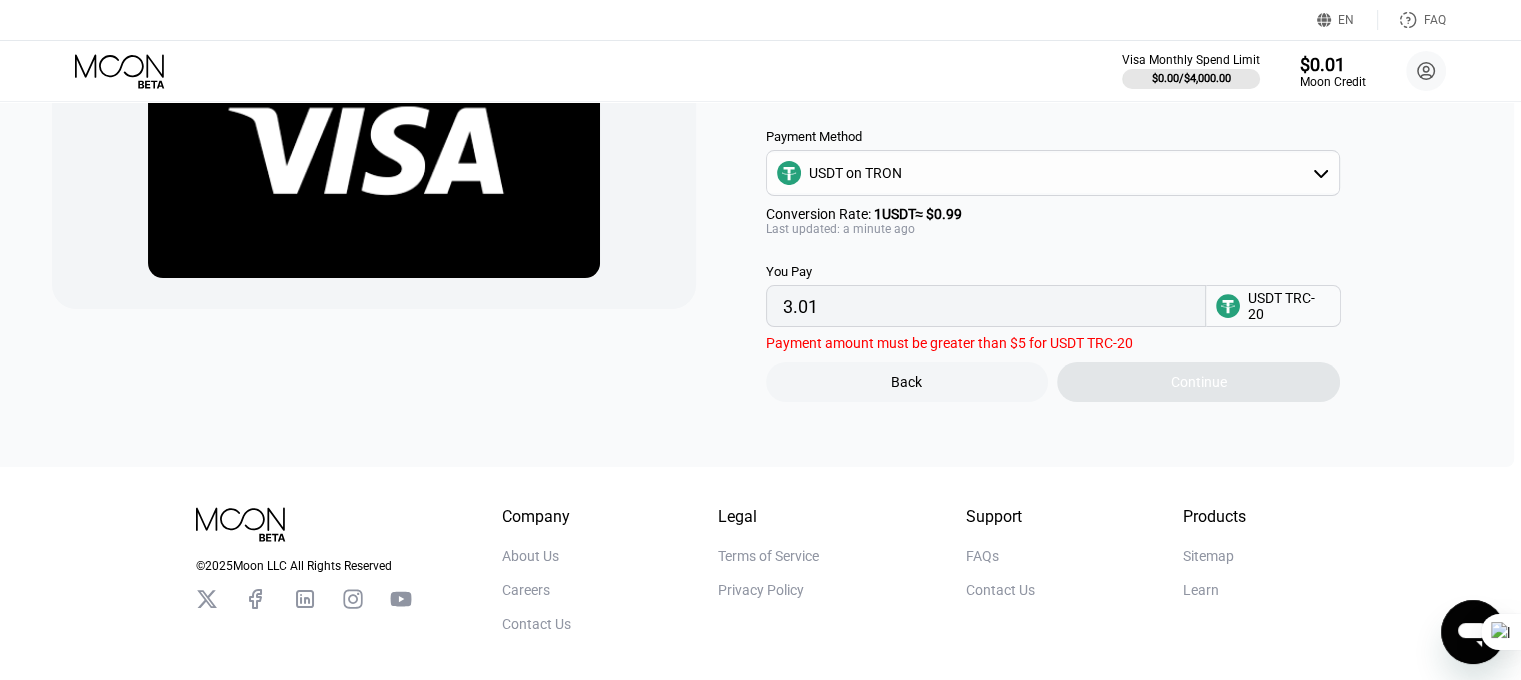 scroll, scrollTop: 224, scrollLeft: 0, axis: vertical 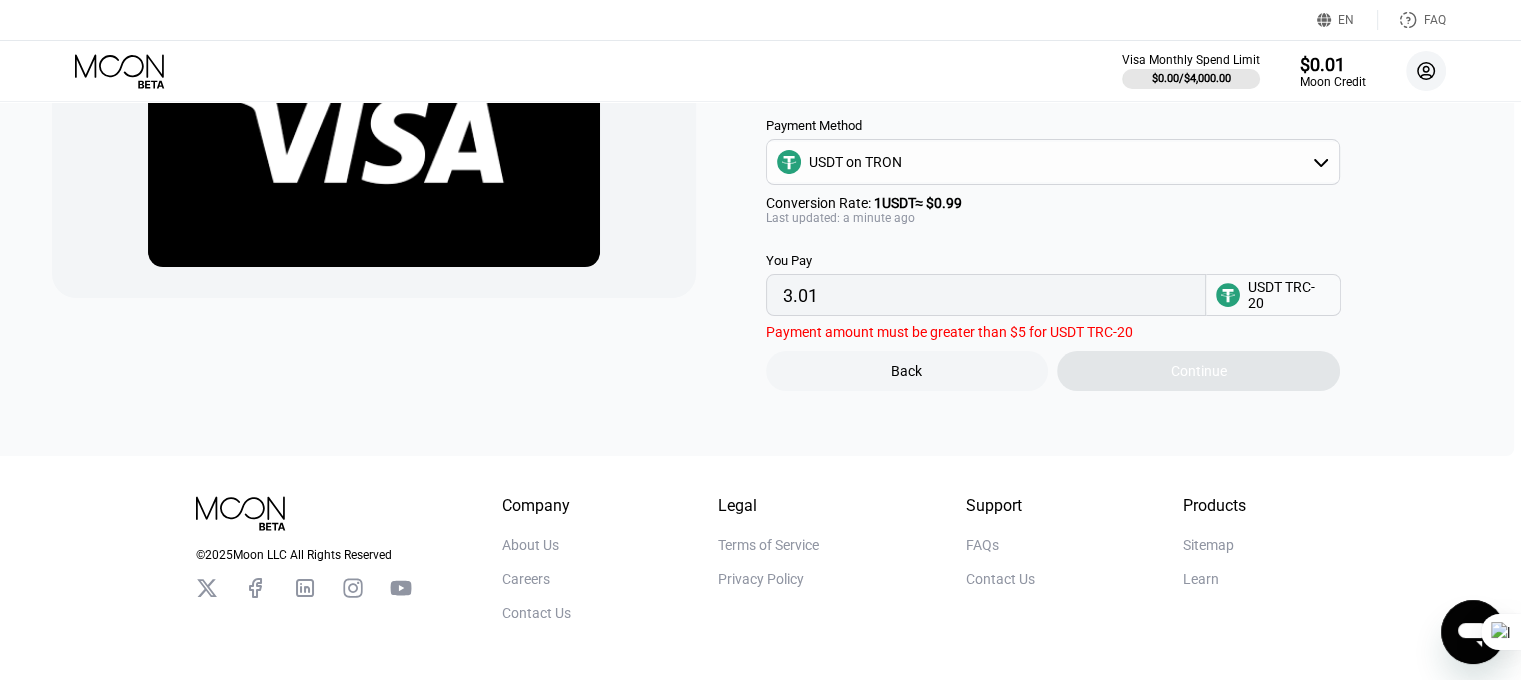 click 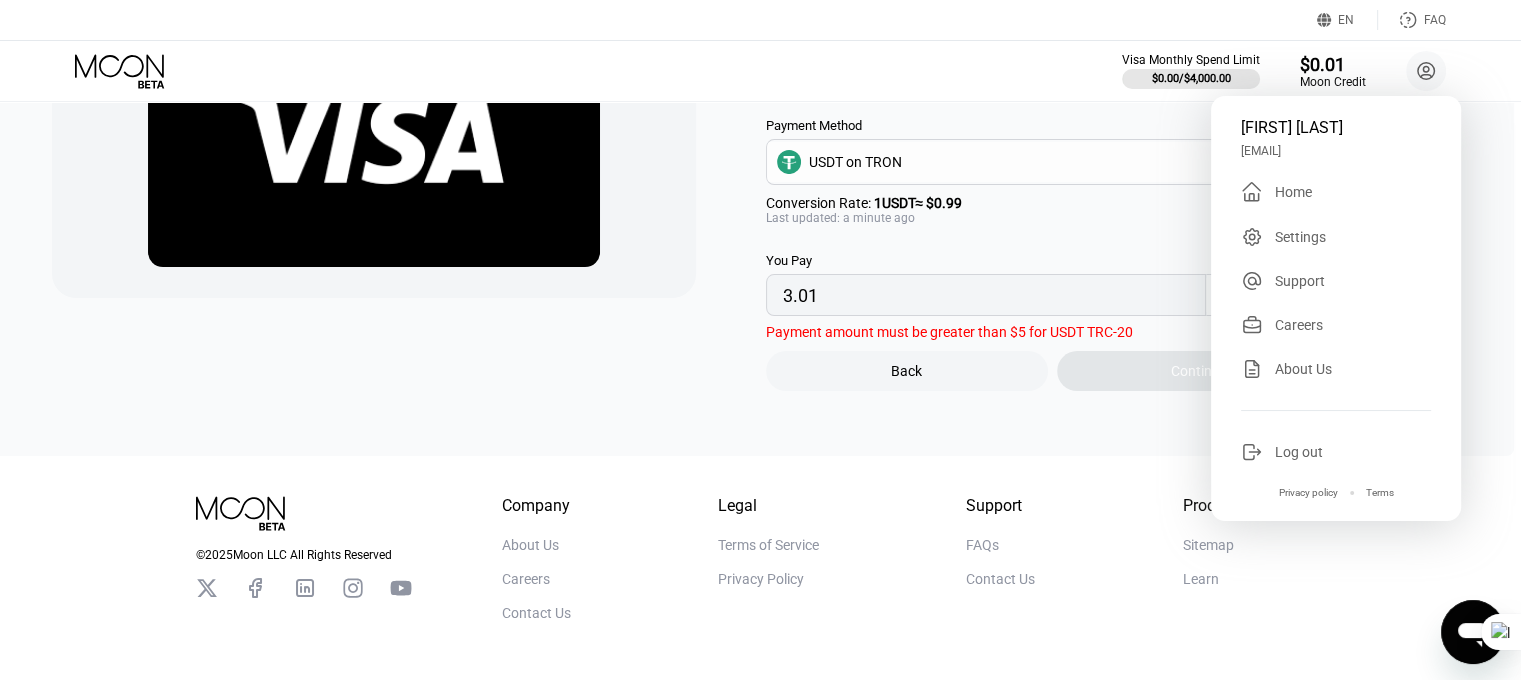 click on "Home" at bounding box center (1293, 192) 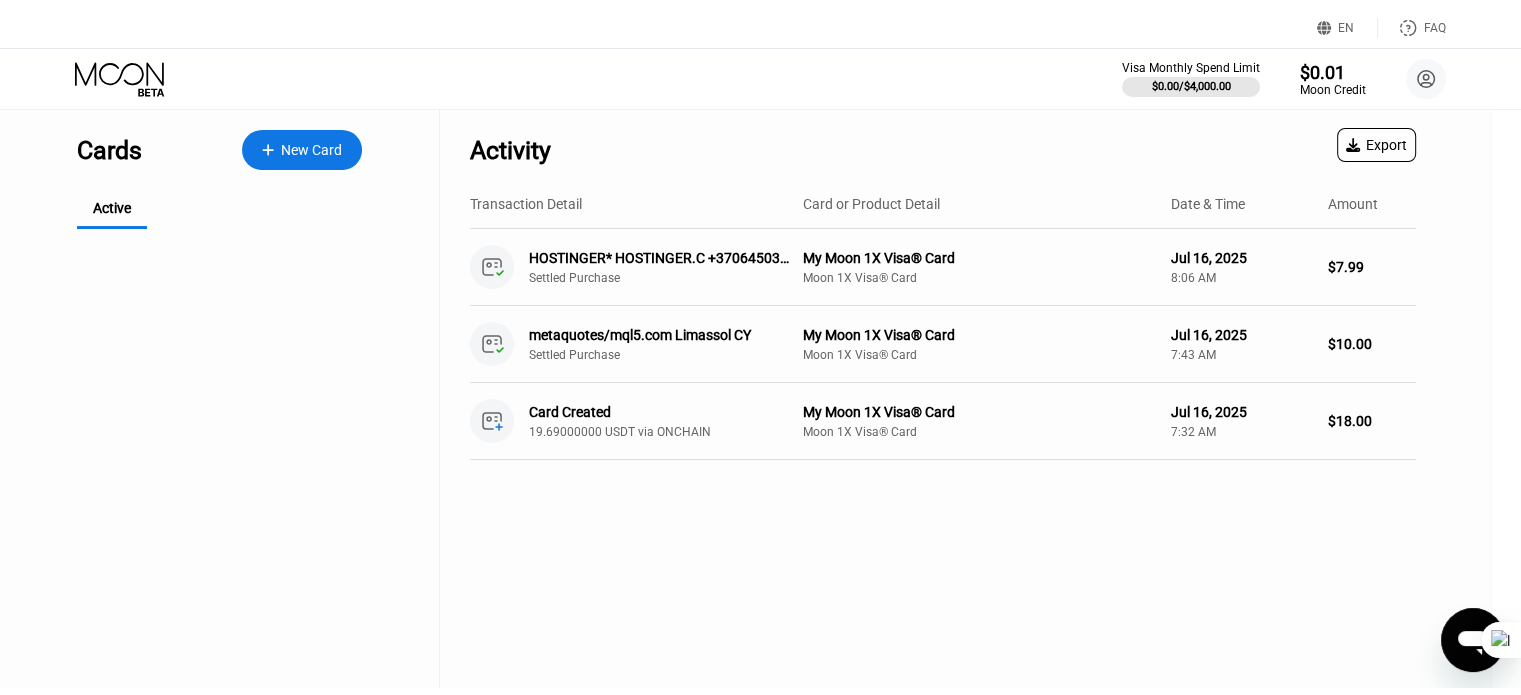scroll, scrollTop: 0, scrollLeft: 0, axis: both 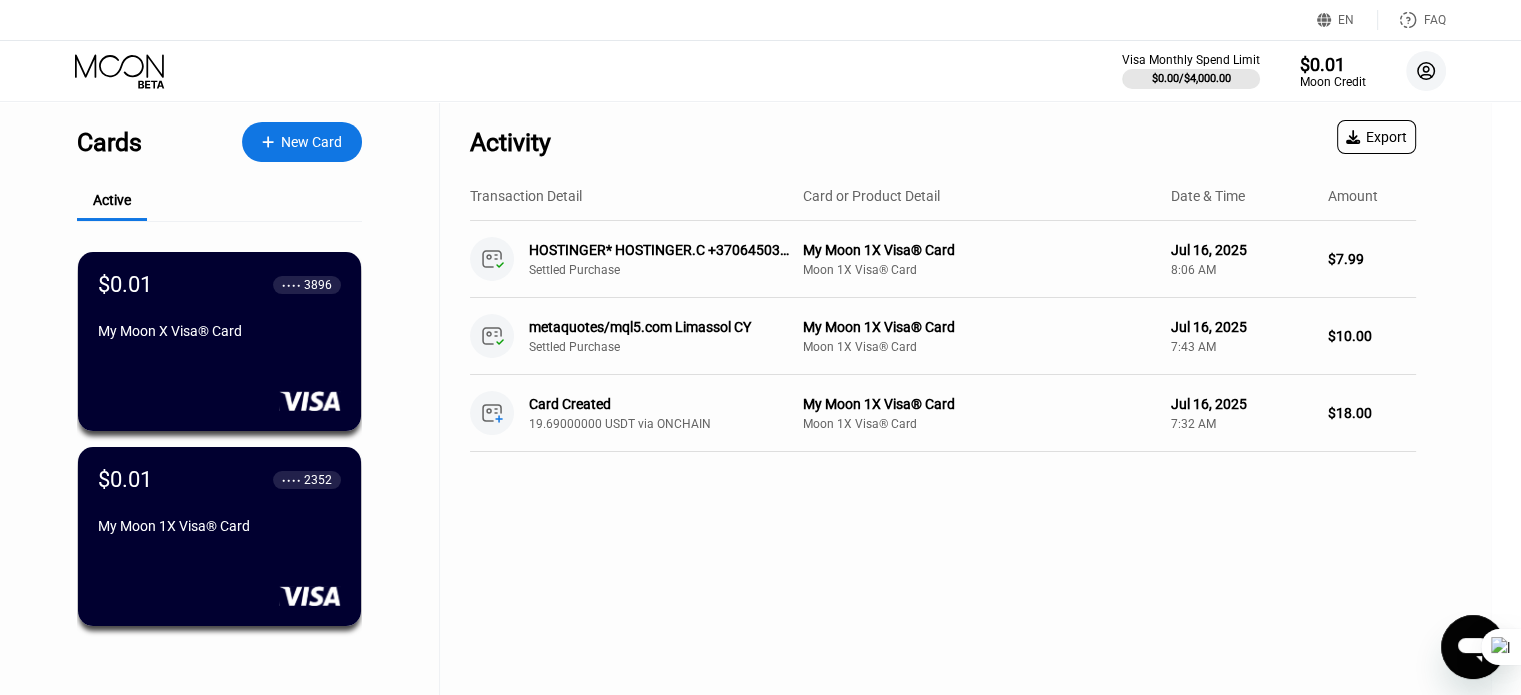 click 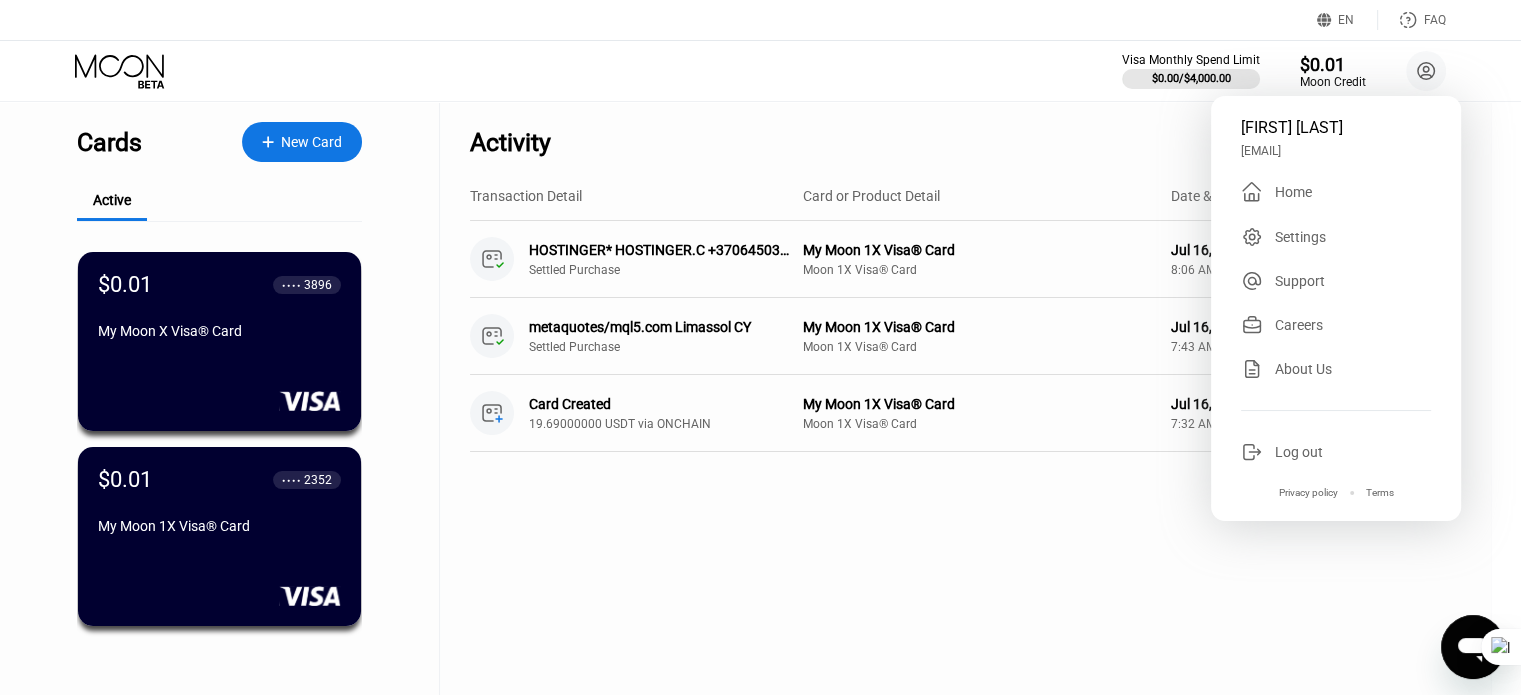 click on "Home" at bounding box center (1293, 192) 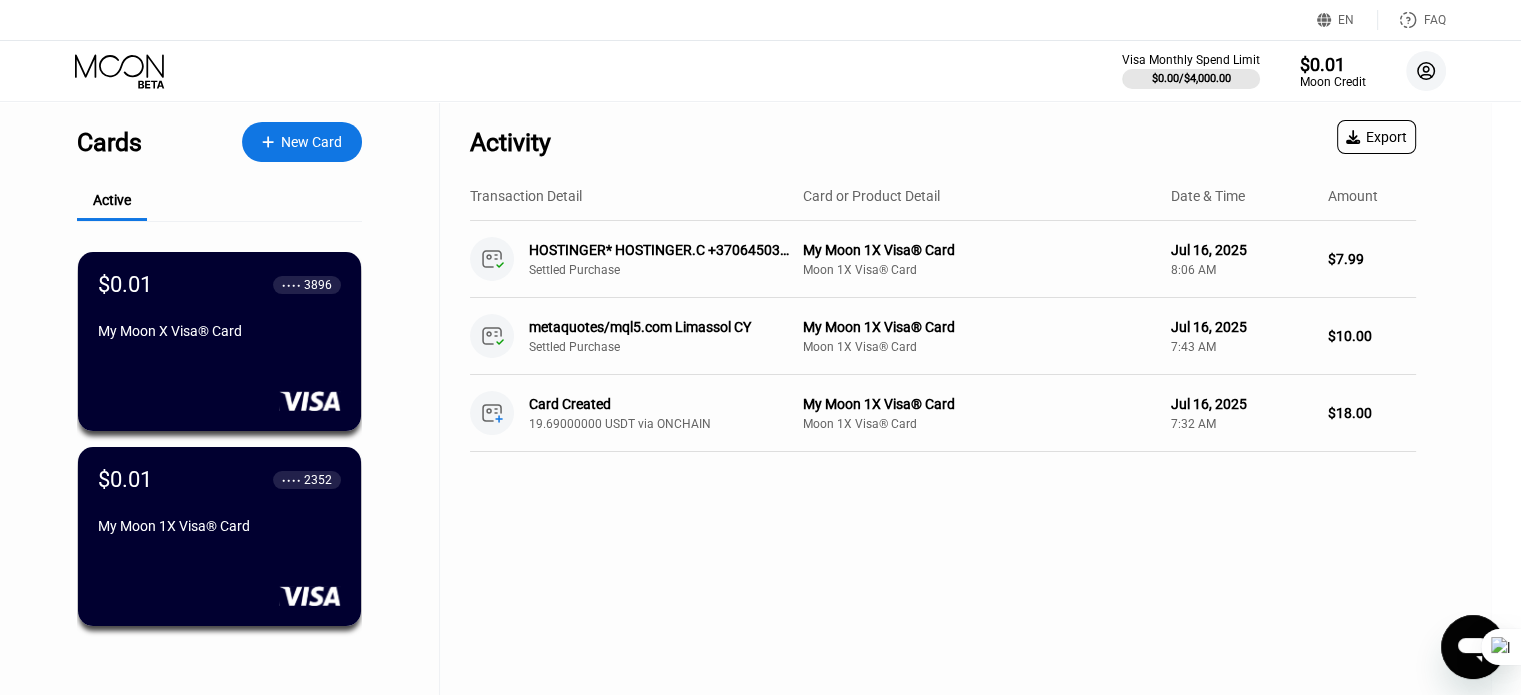 click 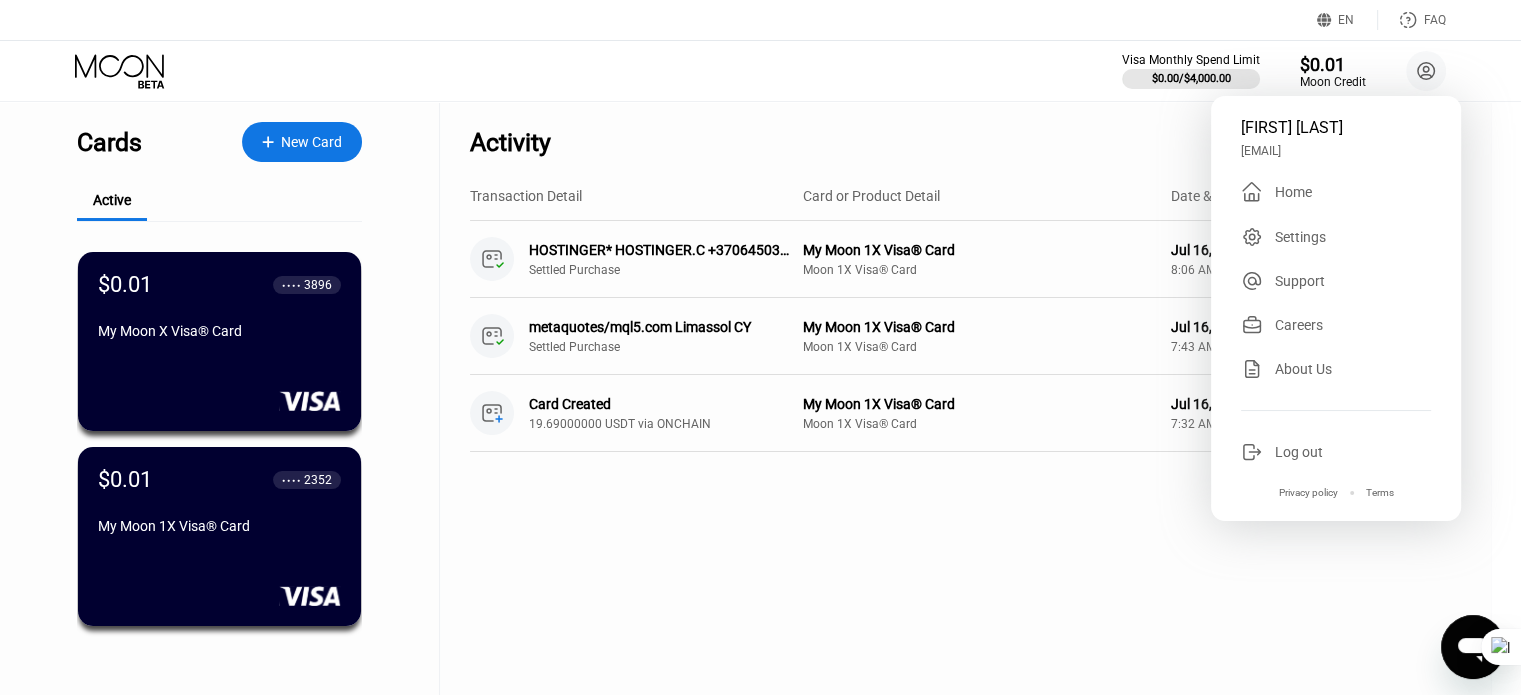 click on "Home" at bounding box center (1293, 192) 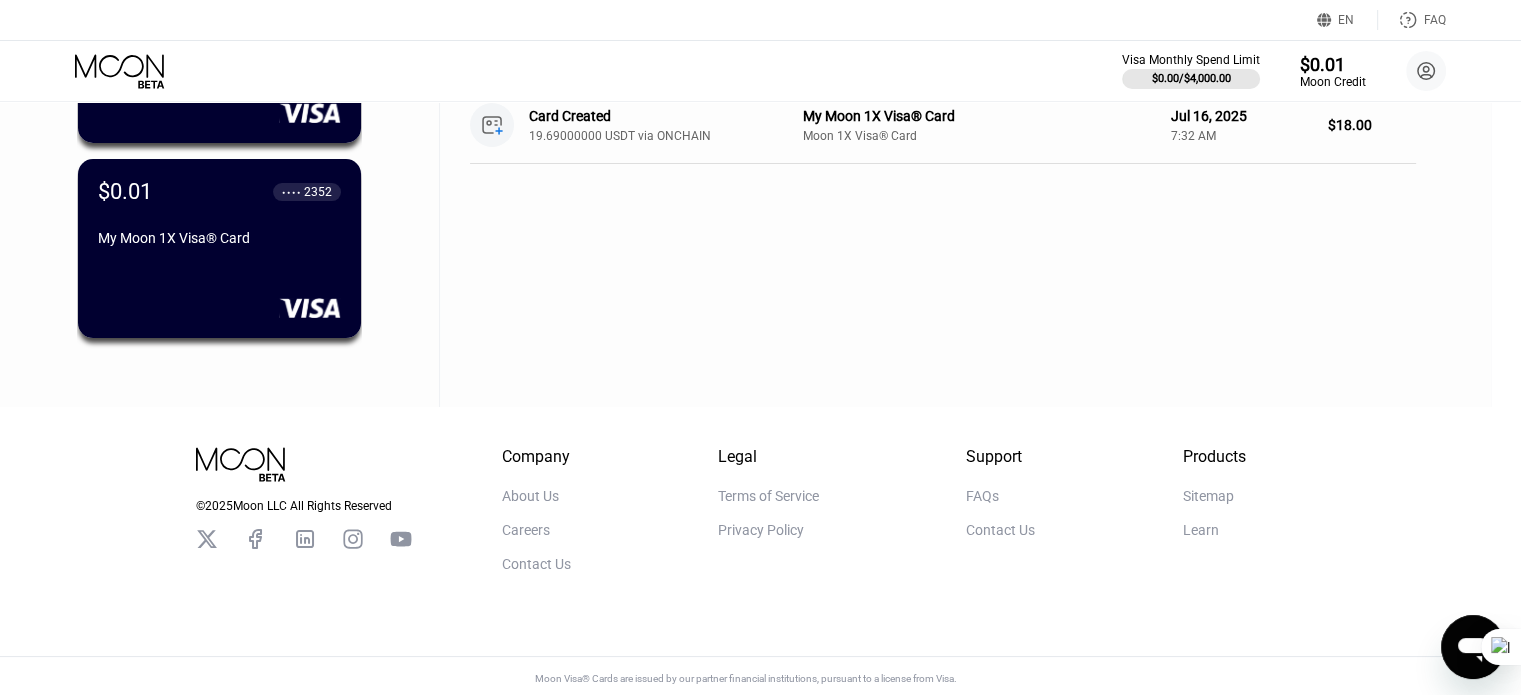 scroll, scrollTop: 0, scrollLeft: 0, axis: both 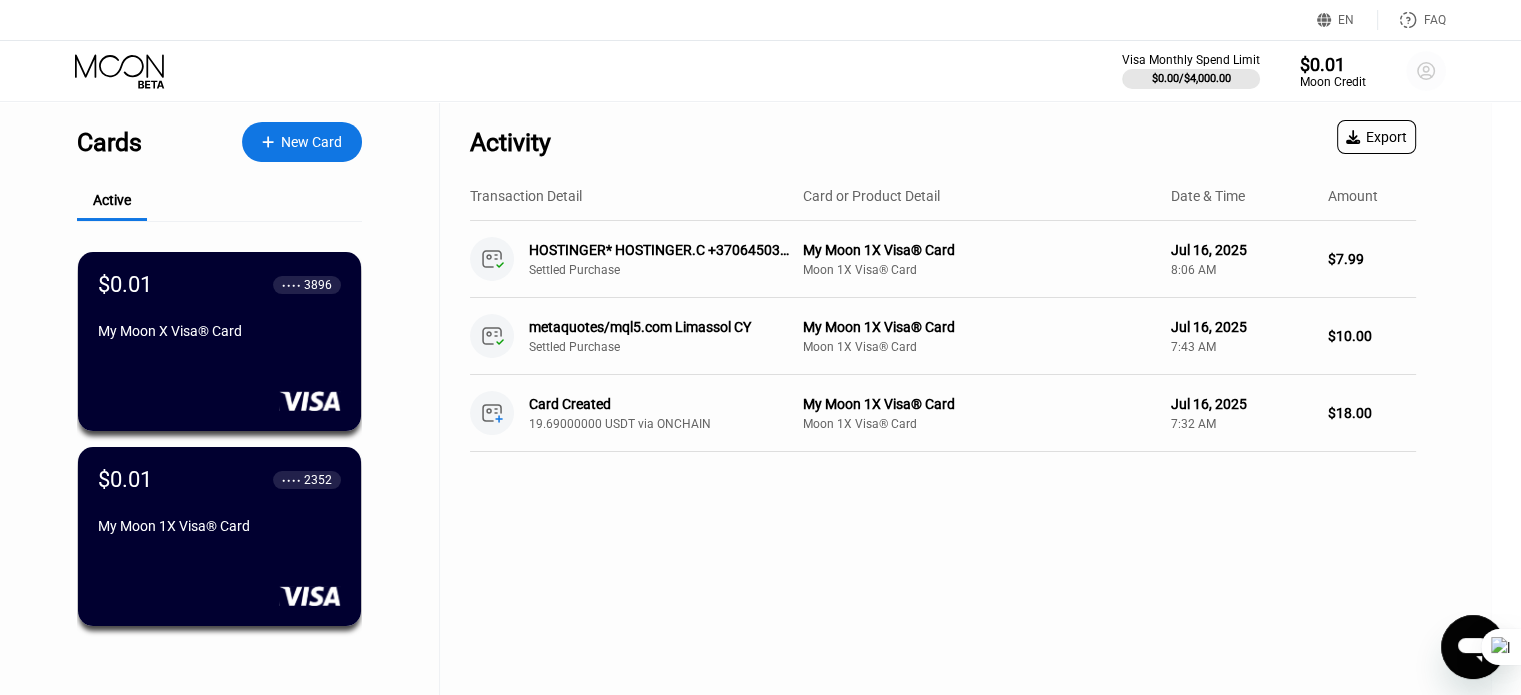 click 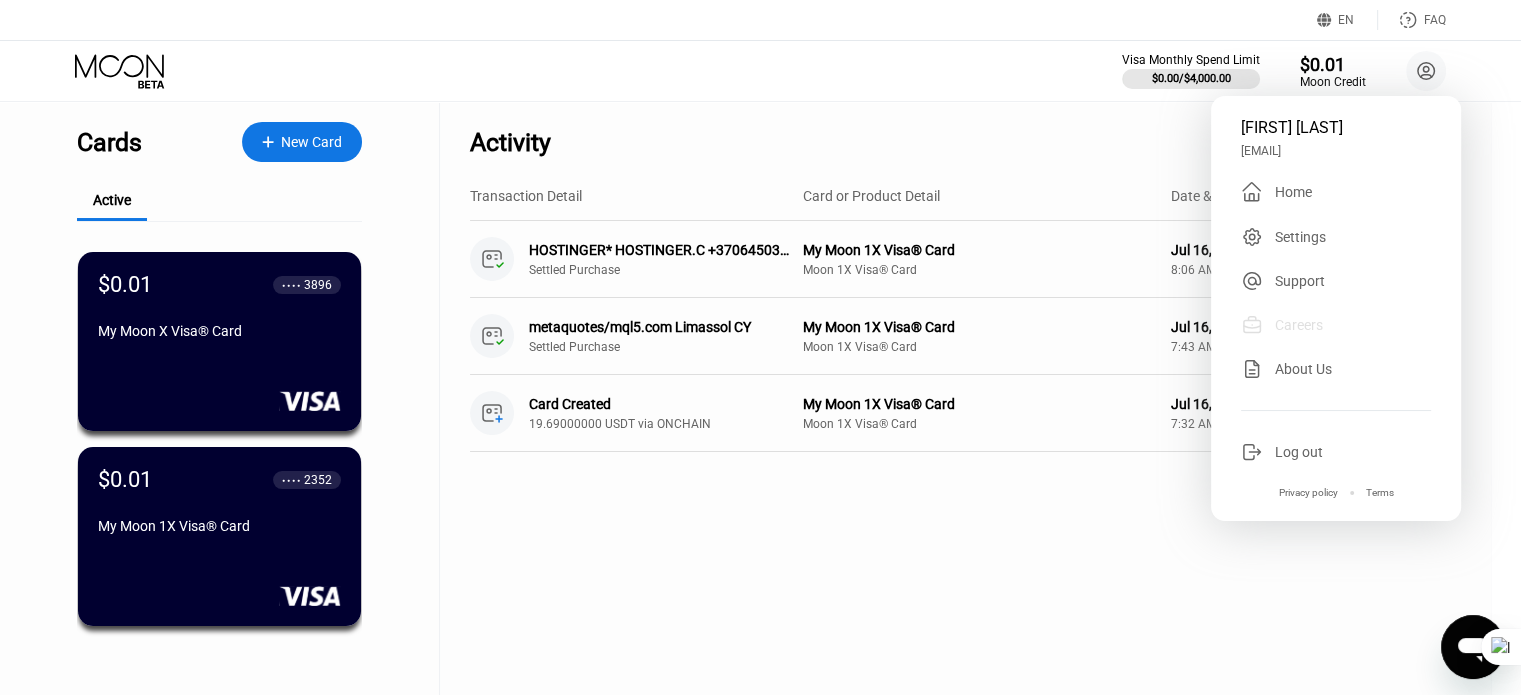 click on "Careers" at bounding box center [1299, 325] 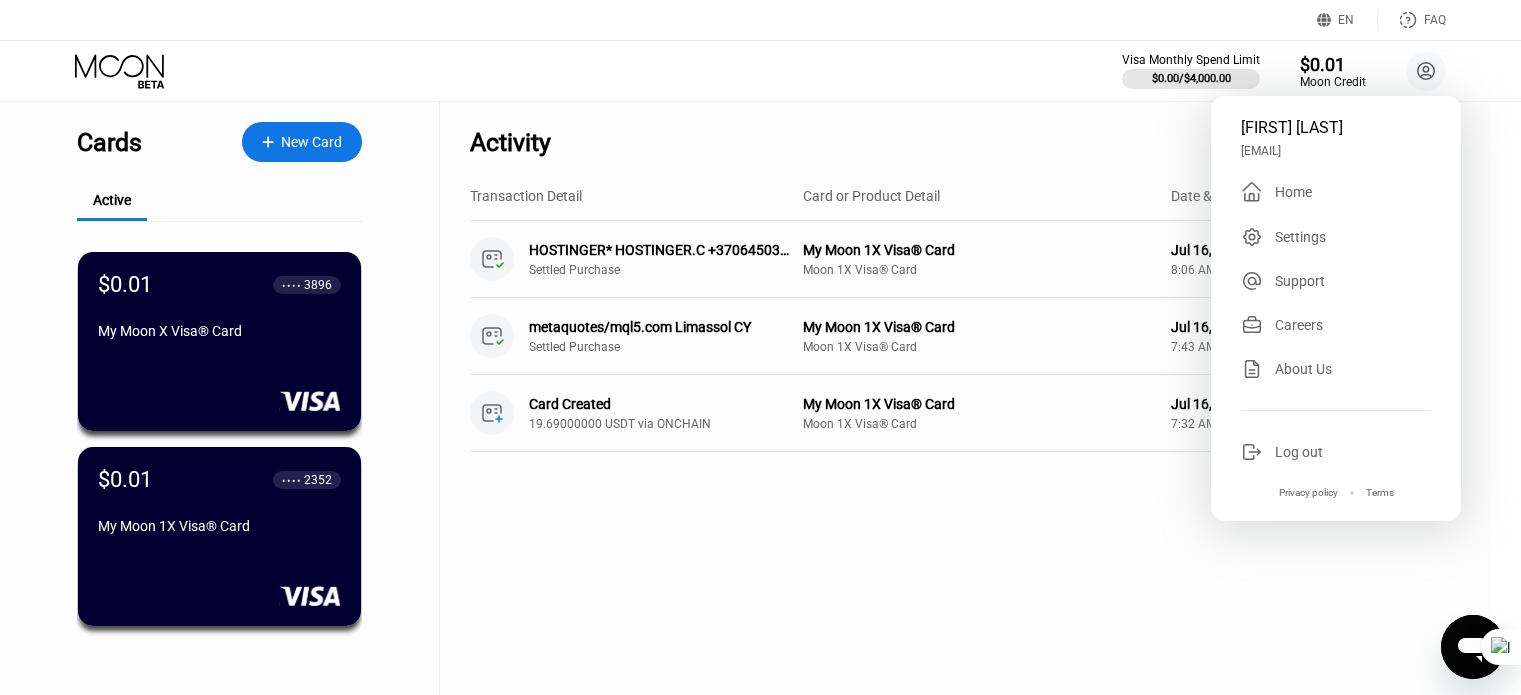 scroll, scrollTop: 0, scrollLeft: 0, axis: both 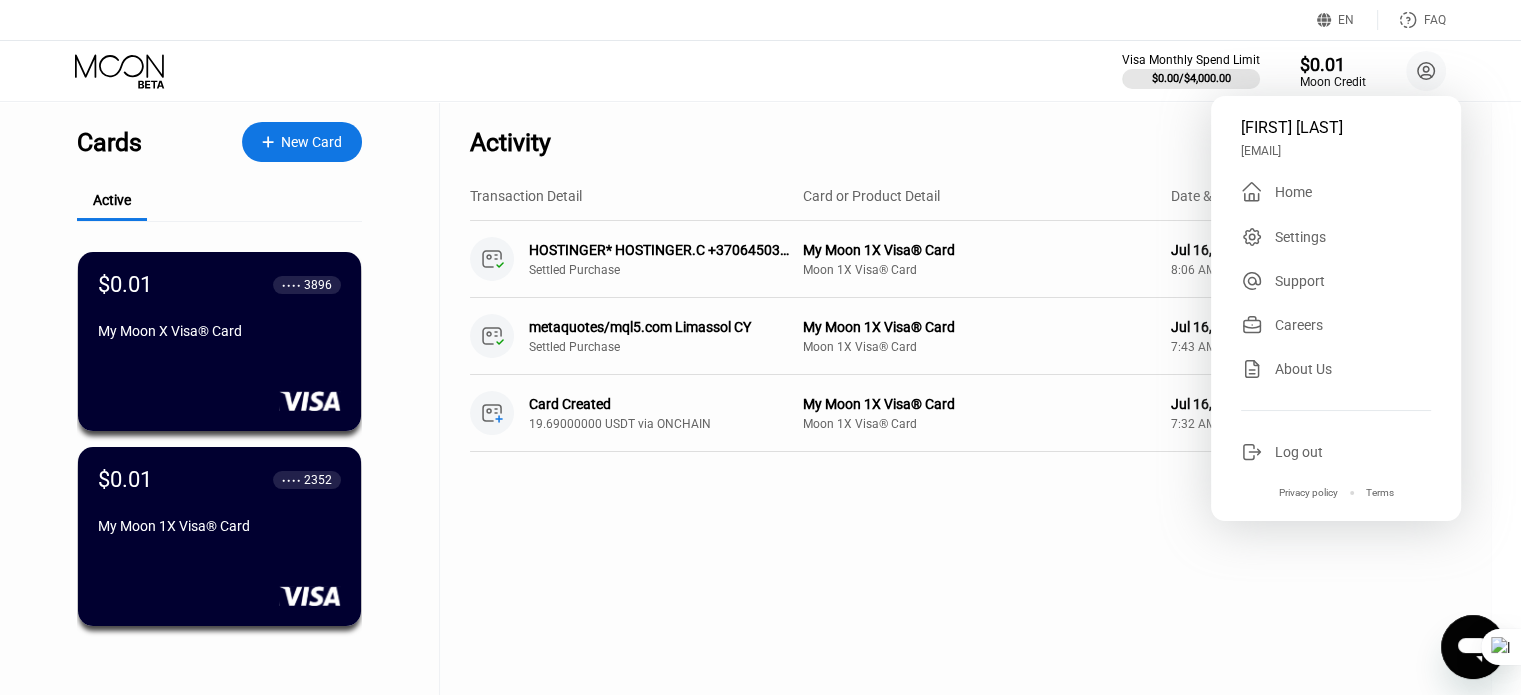 drag, startPoint x: 740, startPoint y: 475, endPoint x: 504, endPoint y: 279, distance: 306.7768 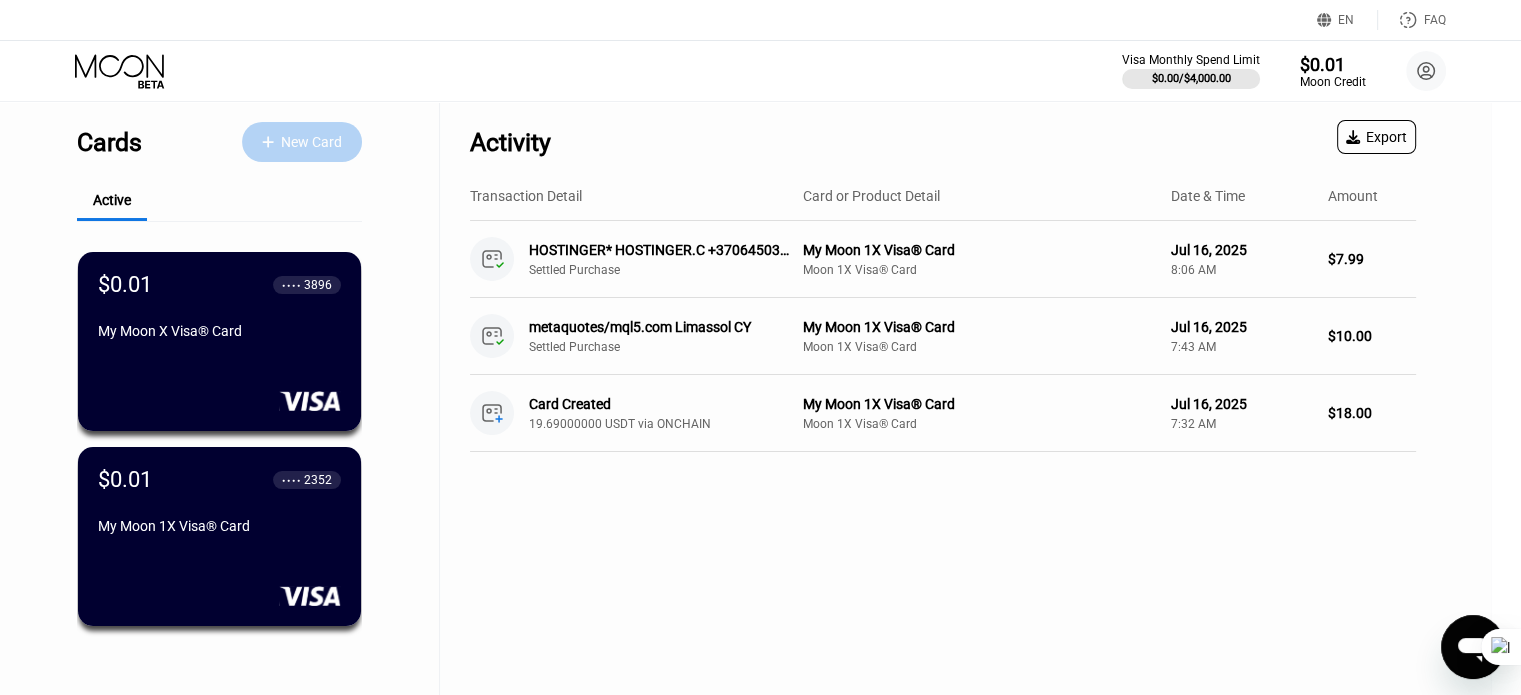 click on "New Card" at bounding box center [311, 142] 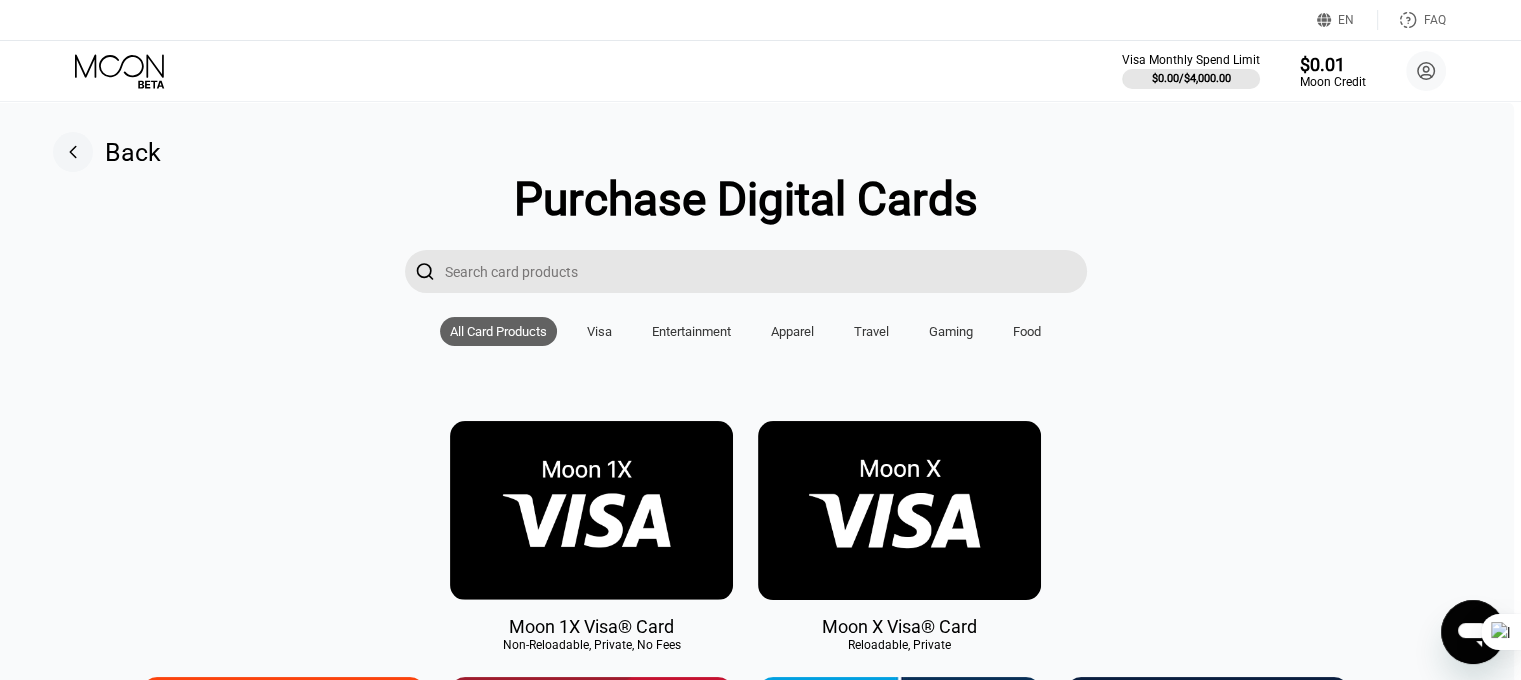 click on "Visa" at bounding box center (599, 331) 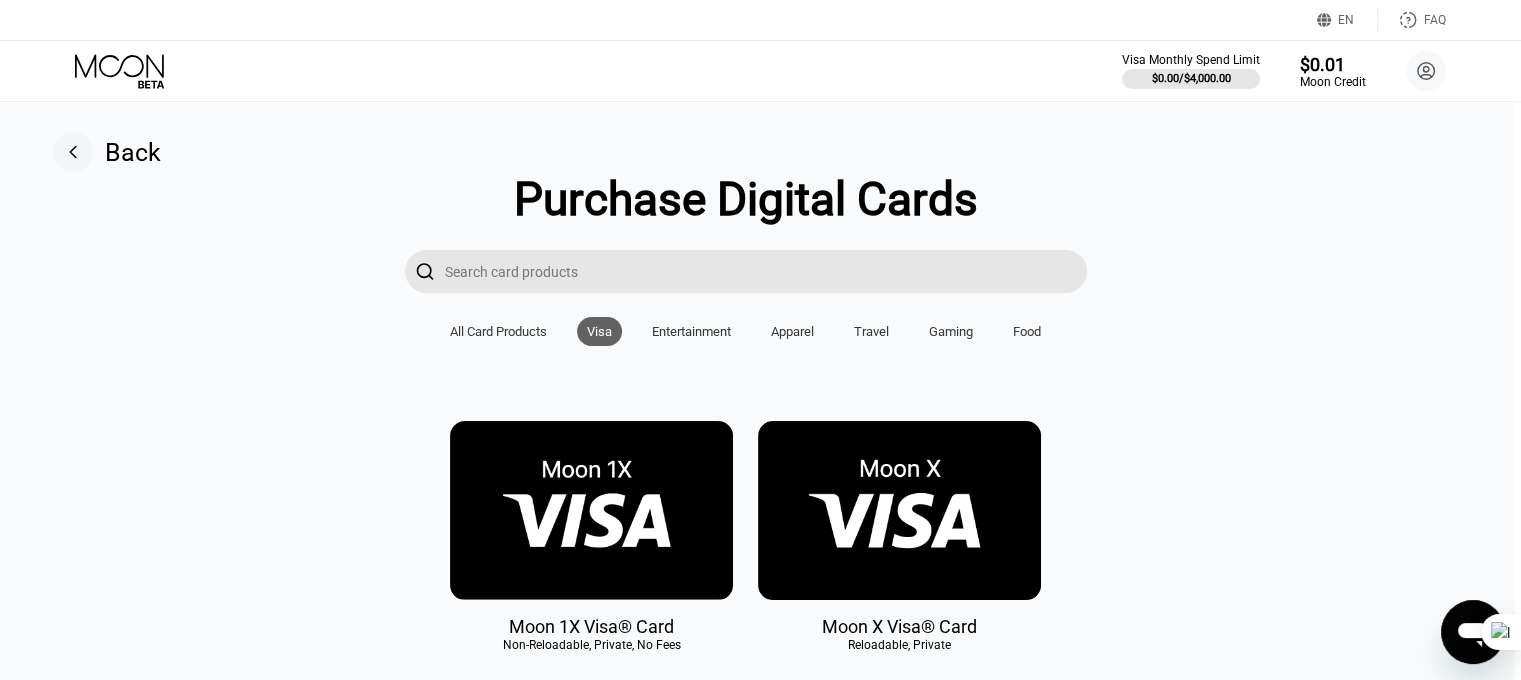 click at bounding box center (899, 510) 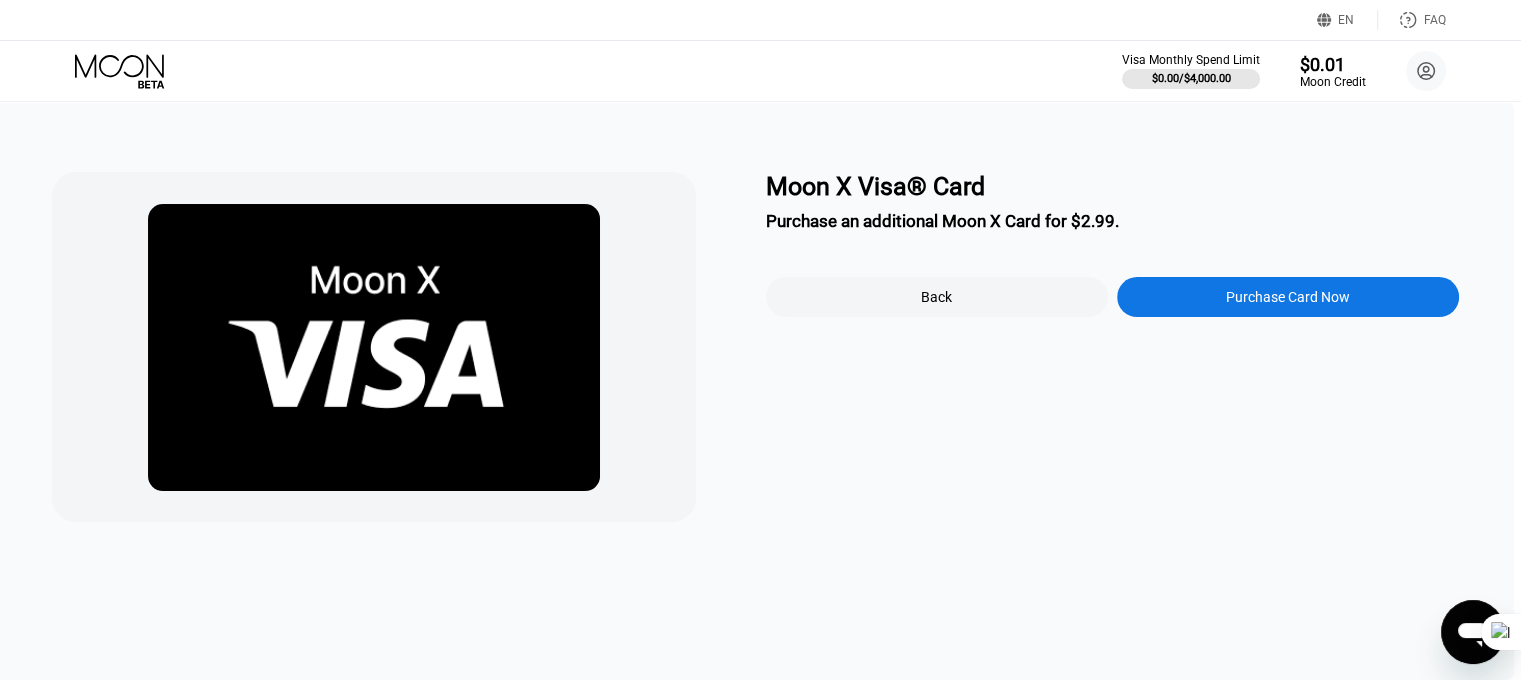 drag, startPoint x: 1140, startPoint y: 232, endPoint x: 1136, endPoint y: 243, distance: 11.7046995 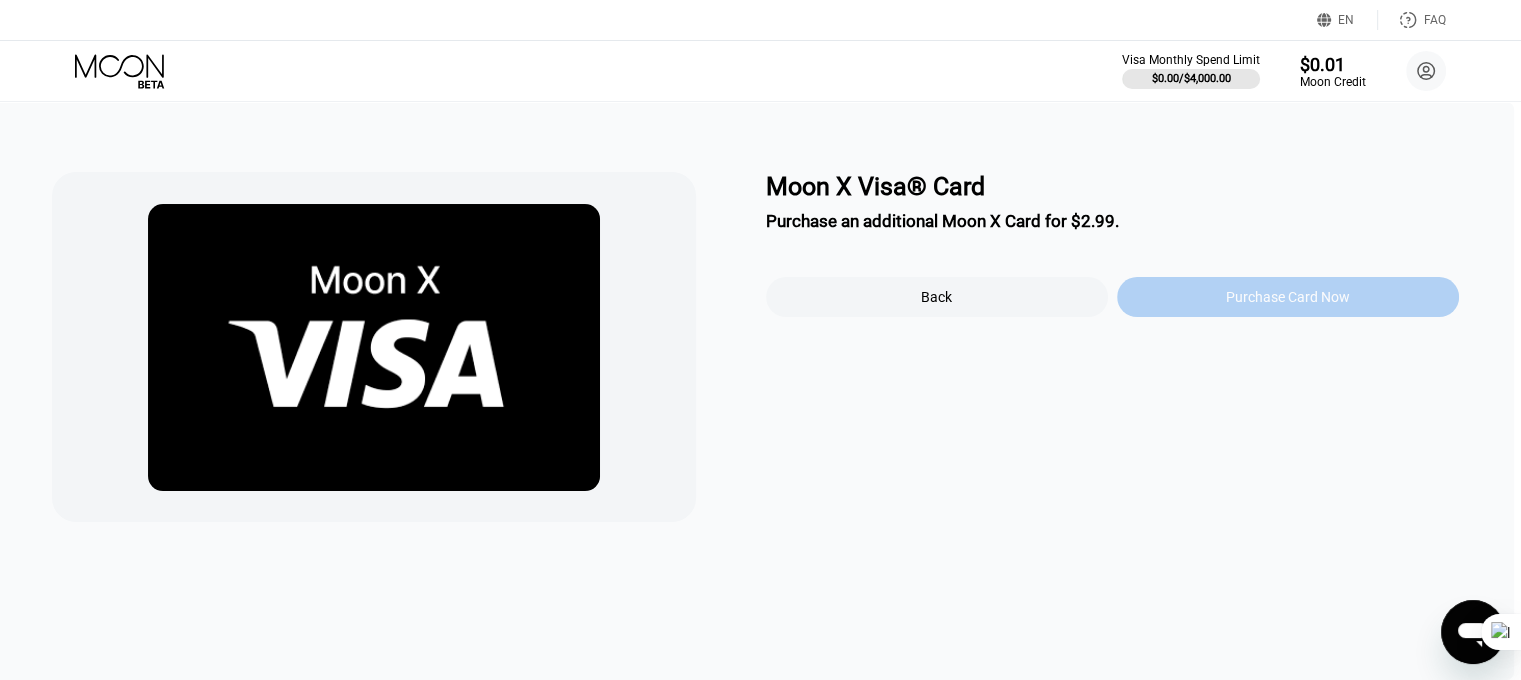 click on "Purchase Card Now" at bounding box center [1288, 297] 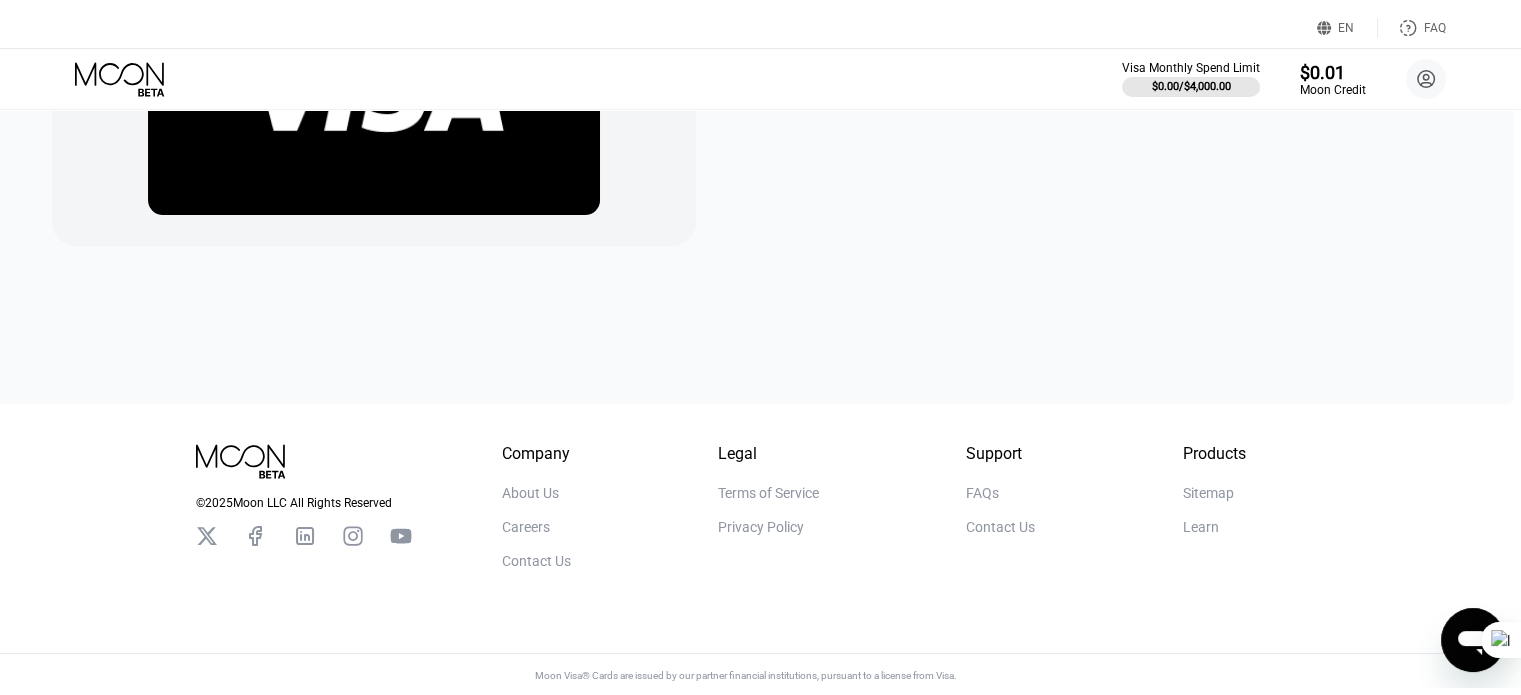 scroll, scrollTop: 0, scrollLeft: 0, axis: both 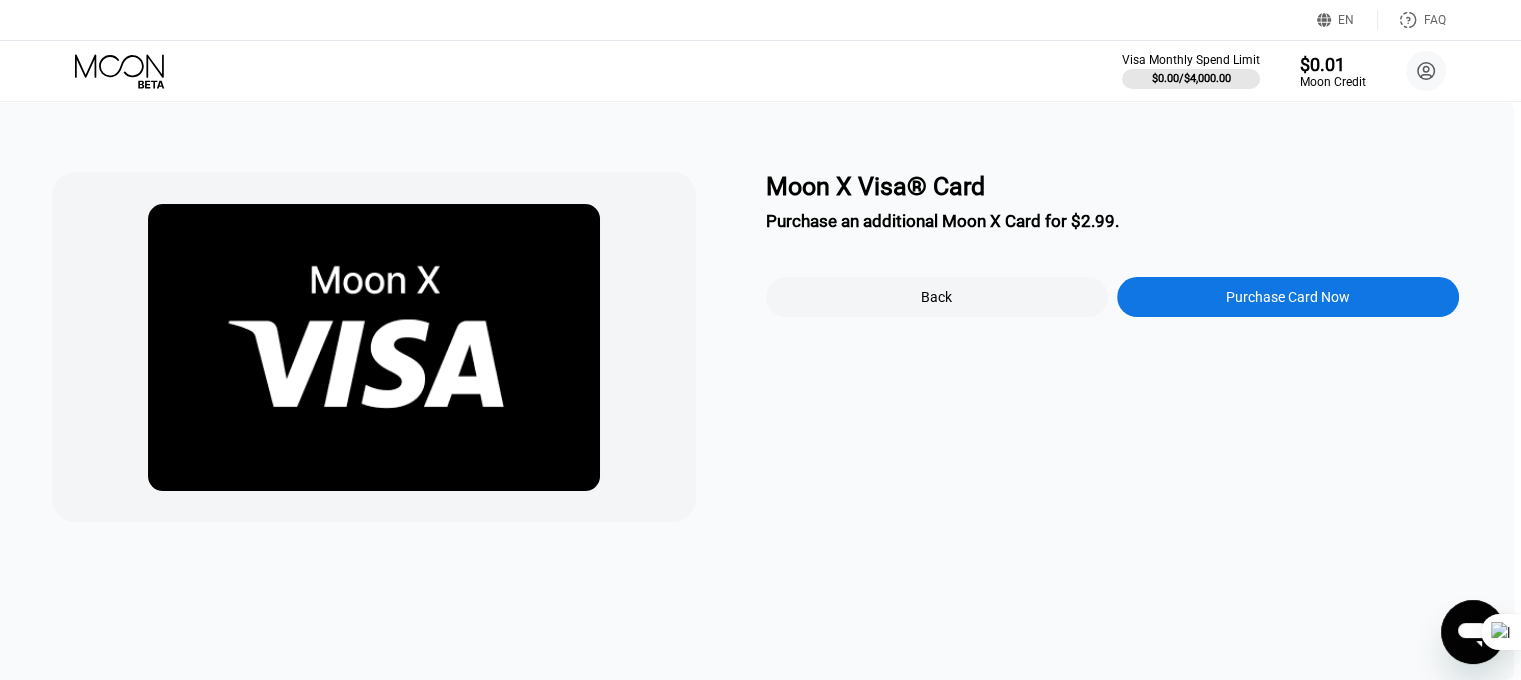 click on "Moon X Visa® Card Purchase an additional Moon X Card for $2.99. Back Purchase Card Now" at bounding box center (1112, 347) 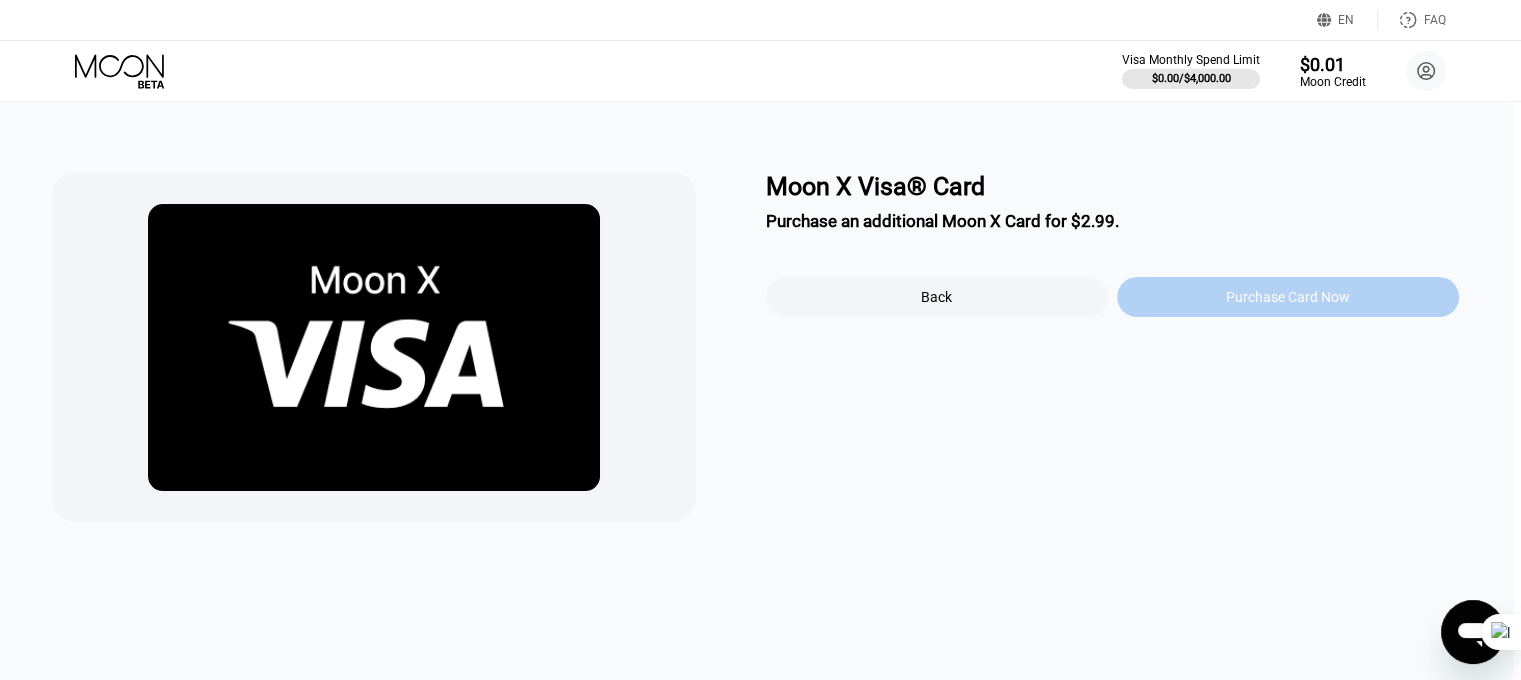 click on "Purchase Card Now" at bounding box center (1288, 297) 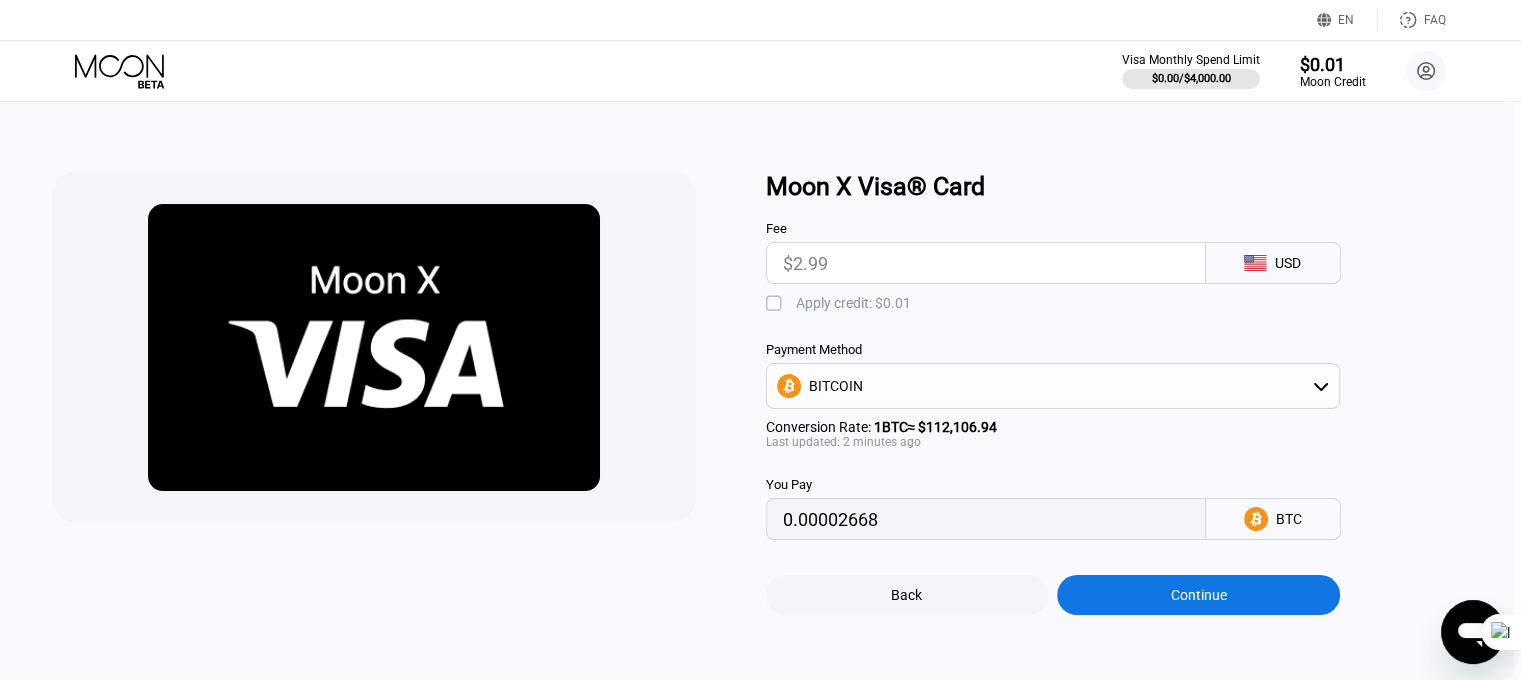 click on "BITCOIN" at bounding box center (1053, 386) 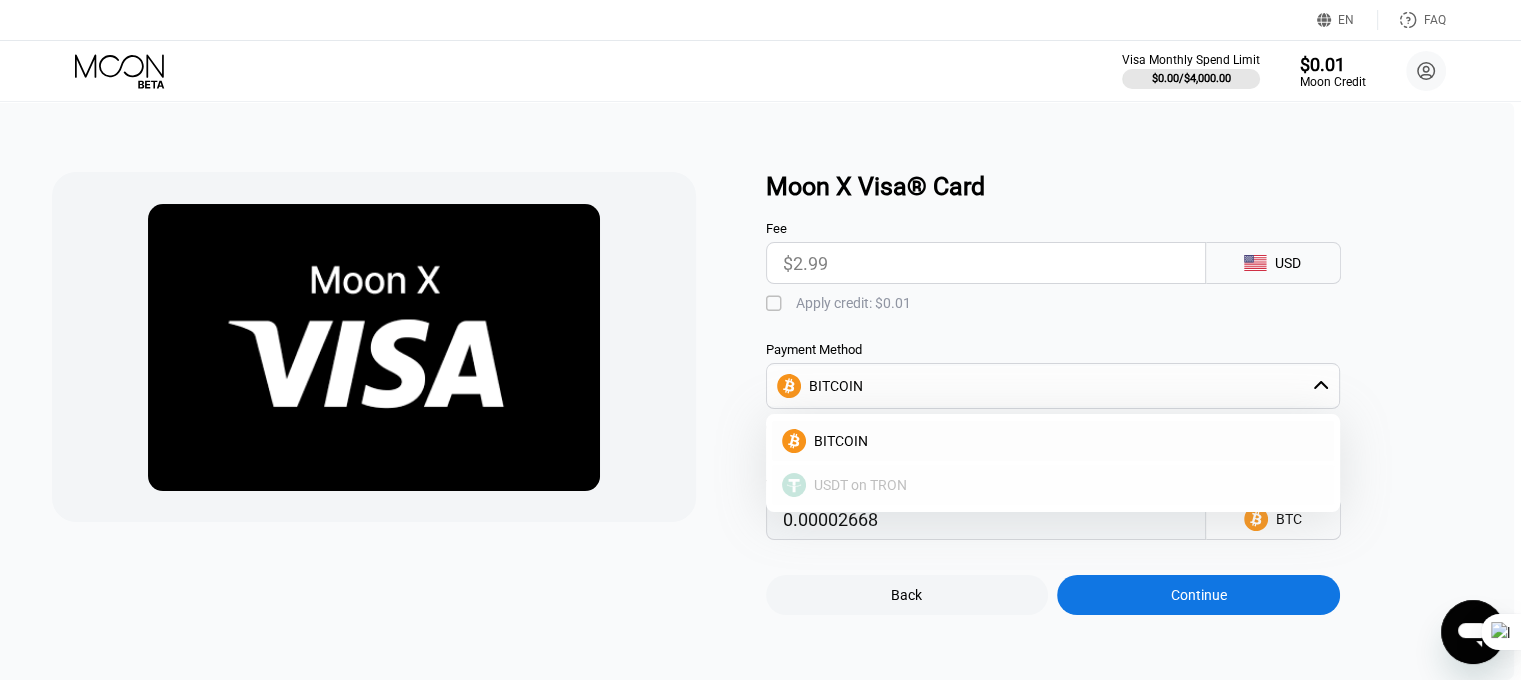 click on "USDT on TRON" at bounding box center (1053, 485) 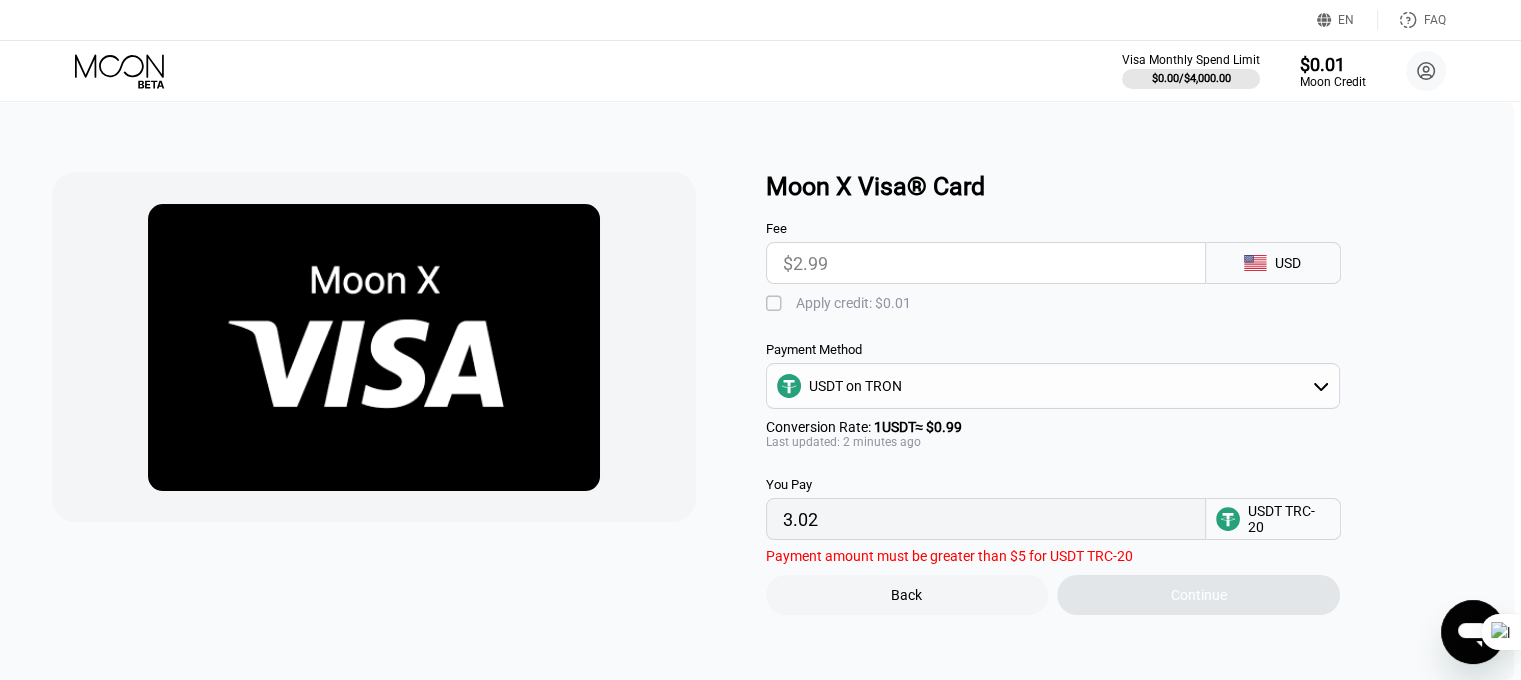 click on "3.02" at bounding box center [986, 519] 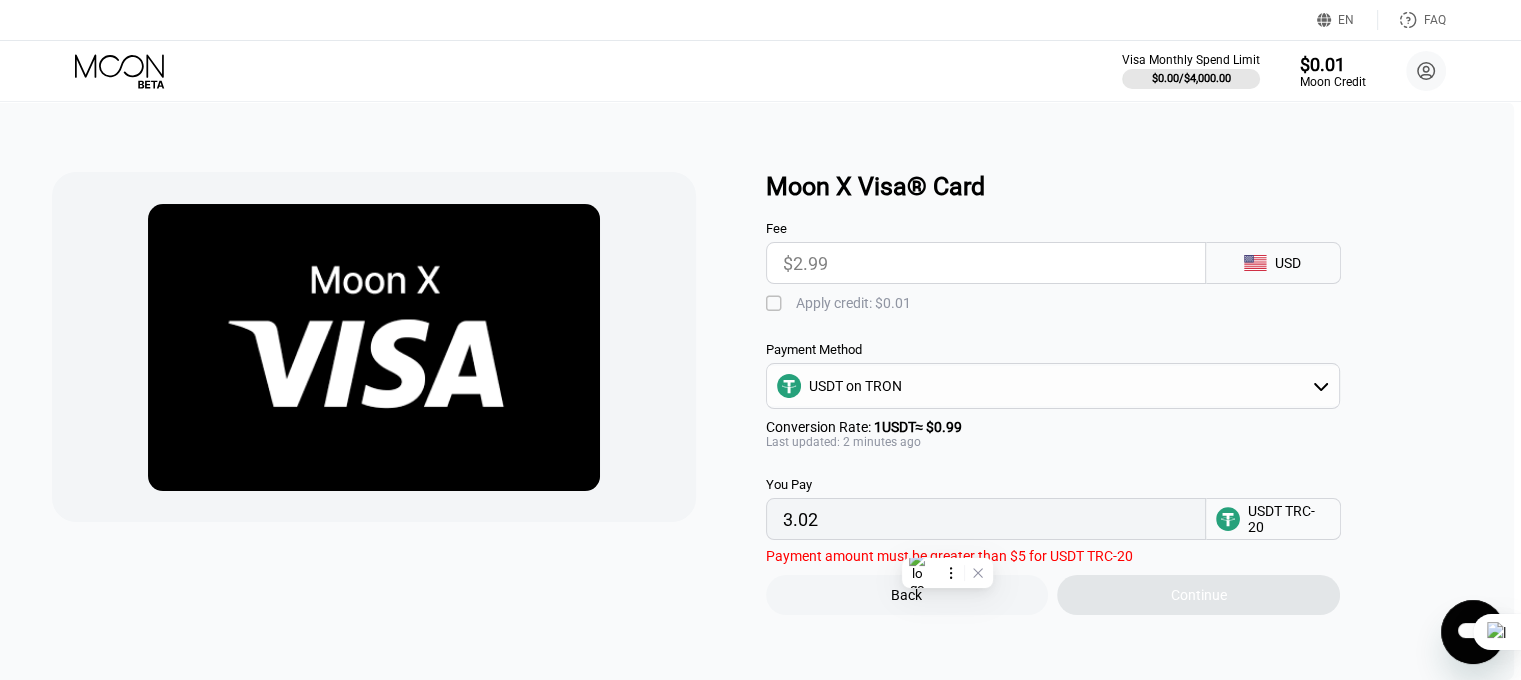 click on "3.02" at bounding box center [986, 519] 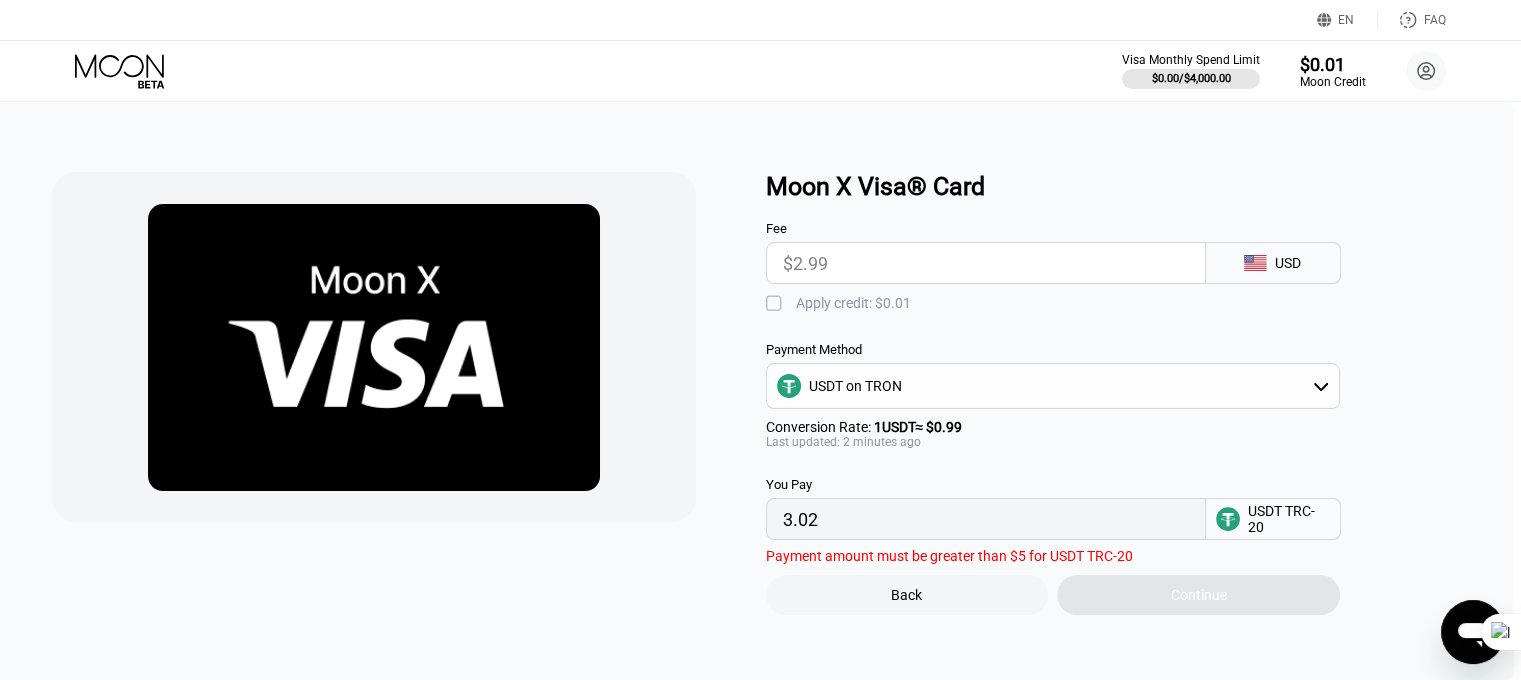 click on "Last updated:   2 minutes ago" at bounding box center (1053, 442) 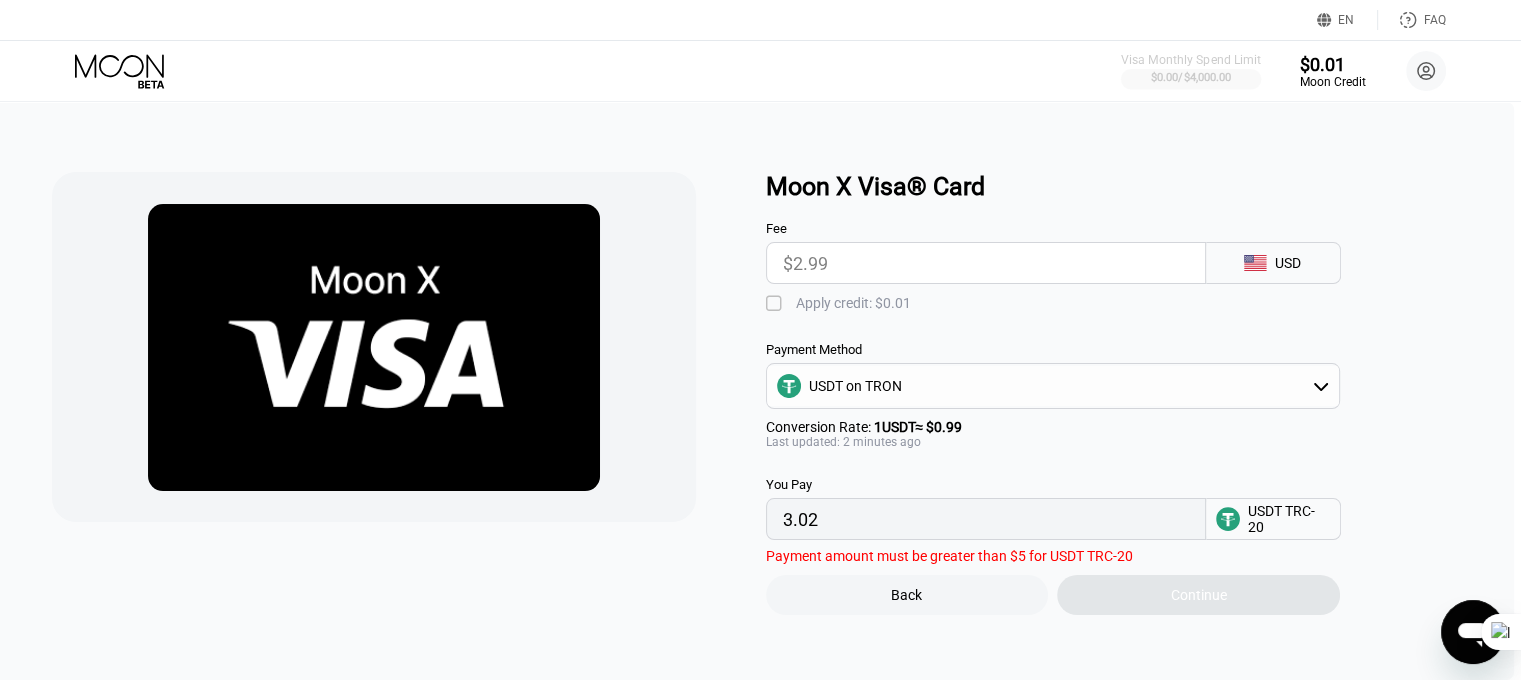 click on "$0.00 / $4,000.00" at bounding box center [1191, 78] 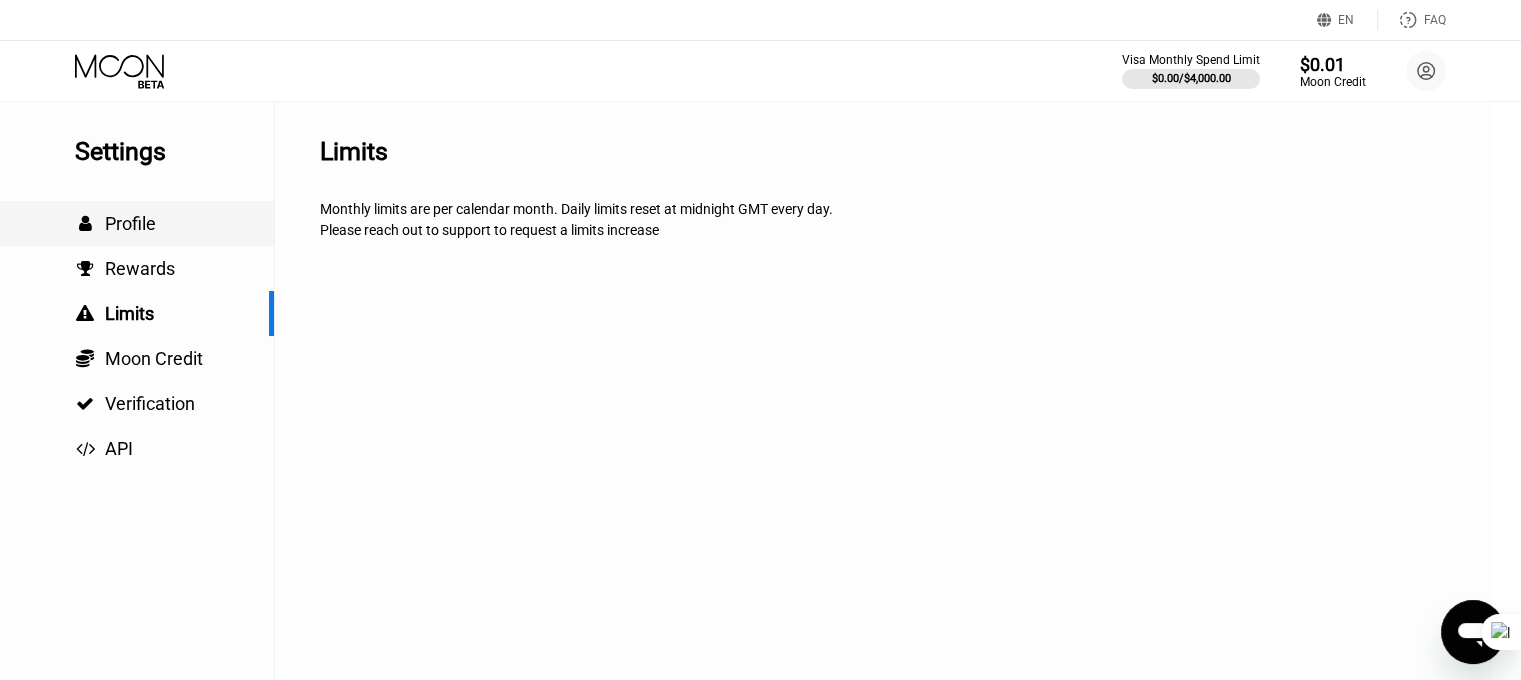 click on "Profile" at bounding box center (130, 223) 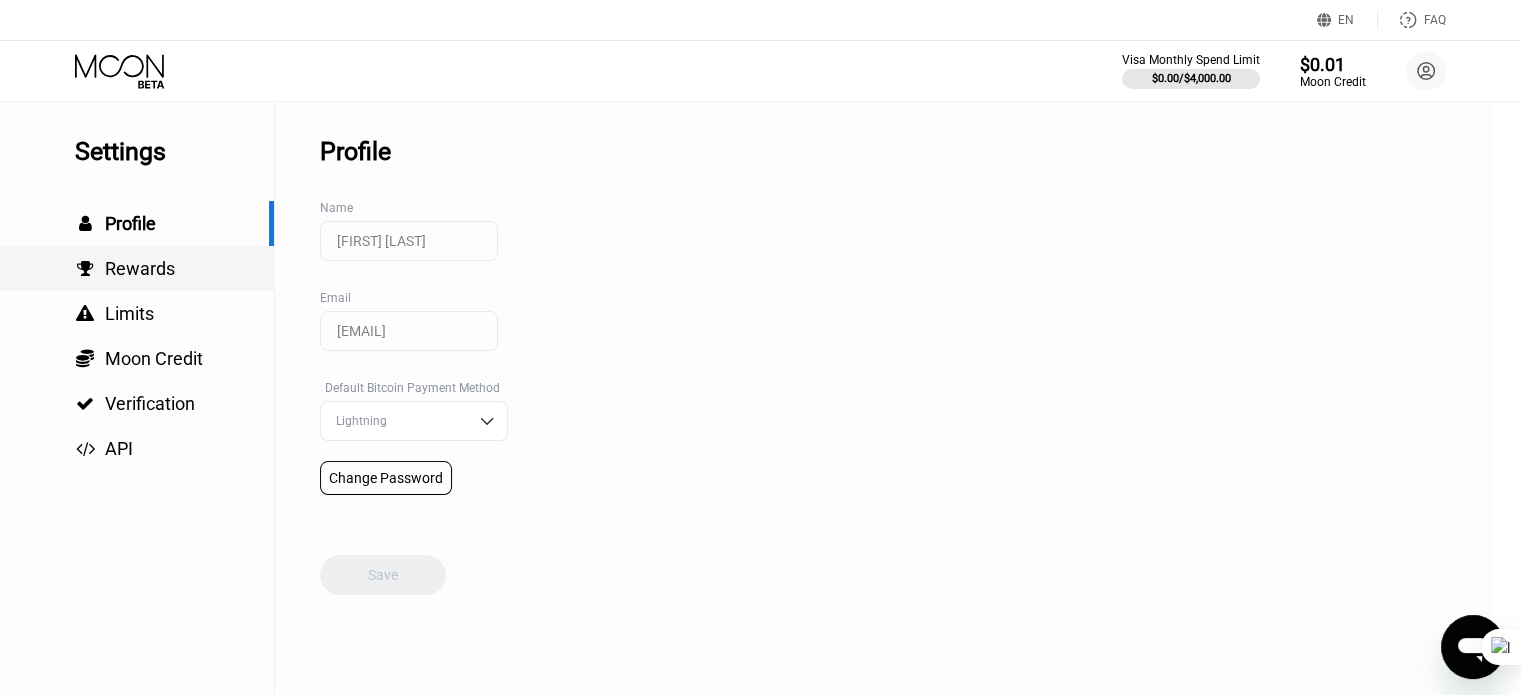 click on "Rewards" at bounding box center [140, 268] 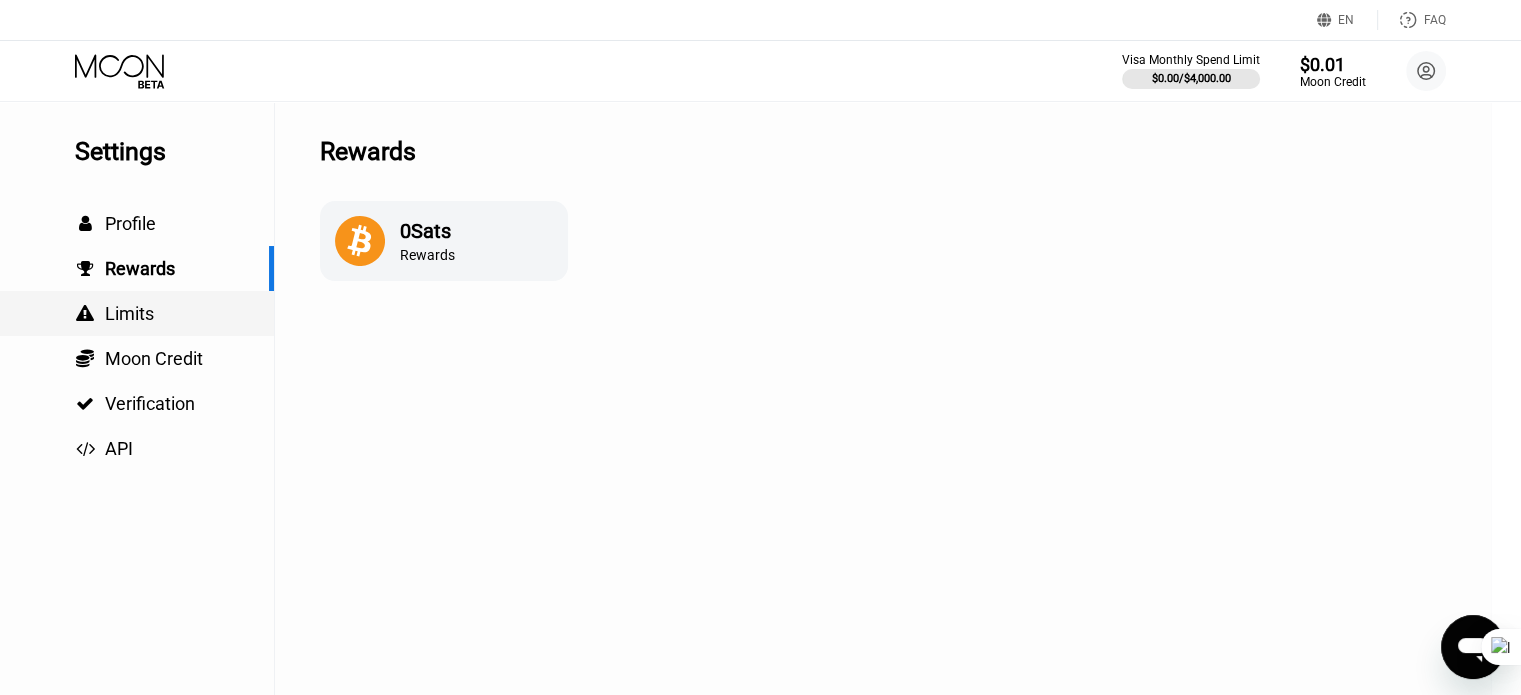 click on " Limits" at bounding box center (137, 313) 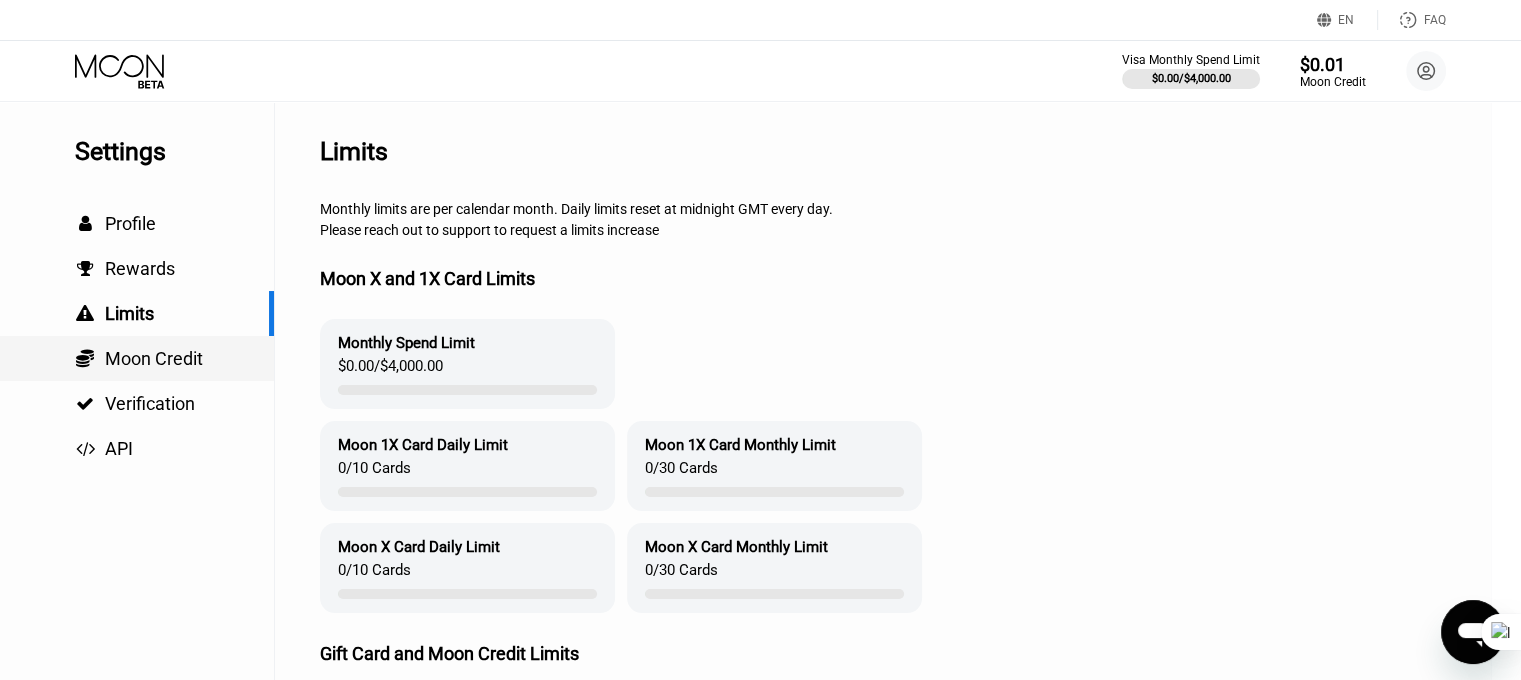 click on "Moon Credit" at bounding box center [154, 358] 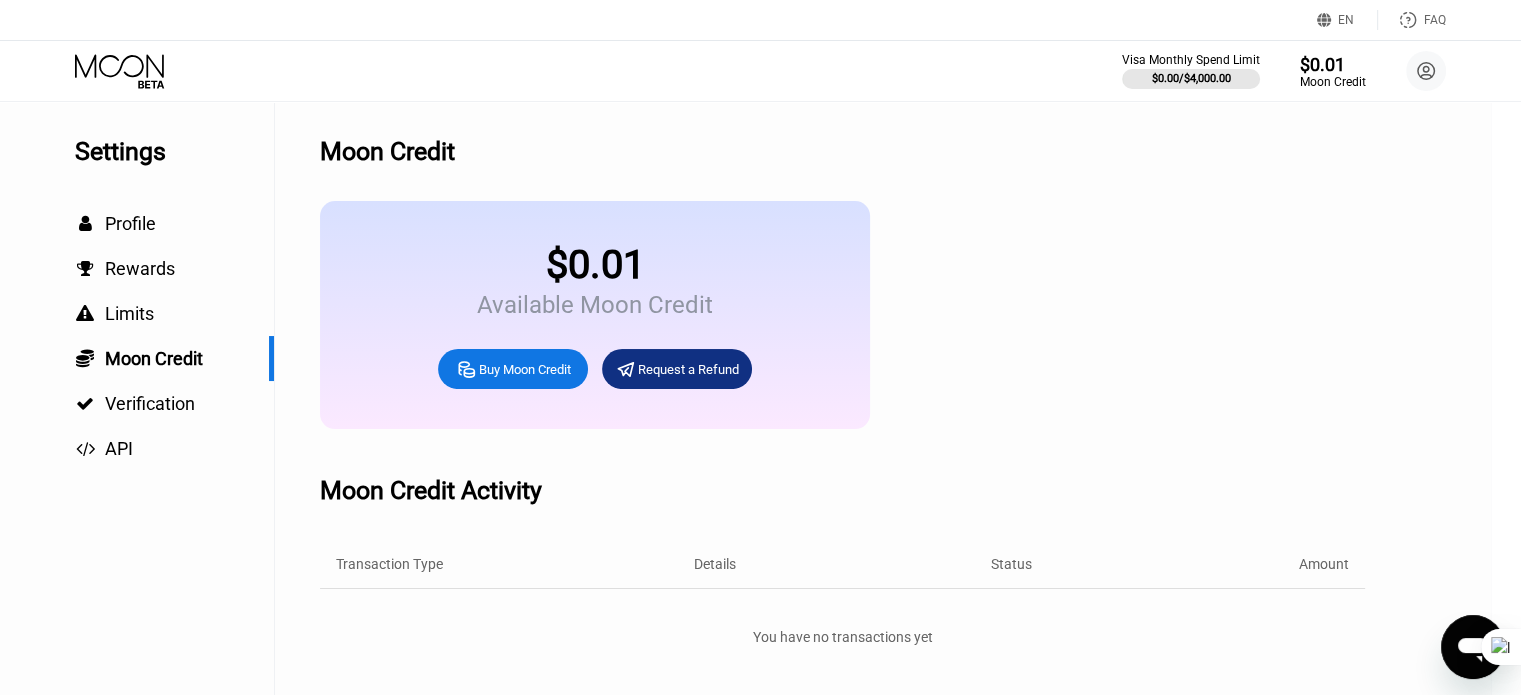 click on "Request a Refund" at bounding box center (677, 369) 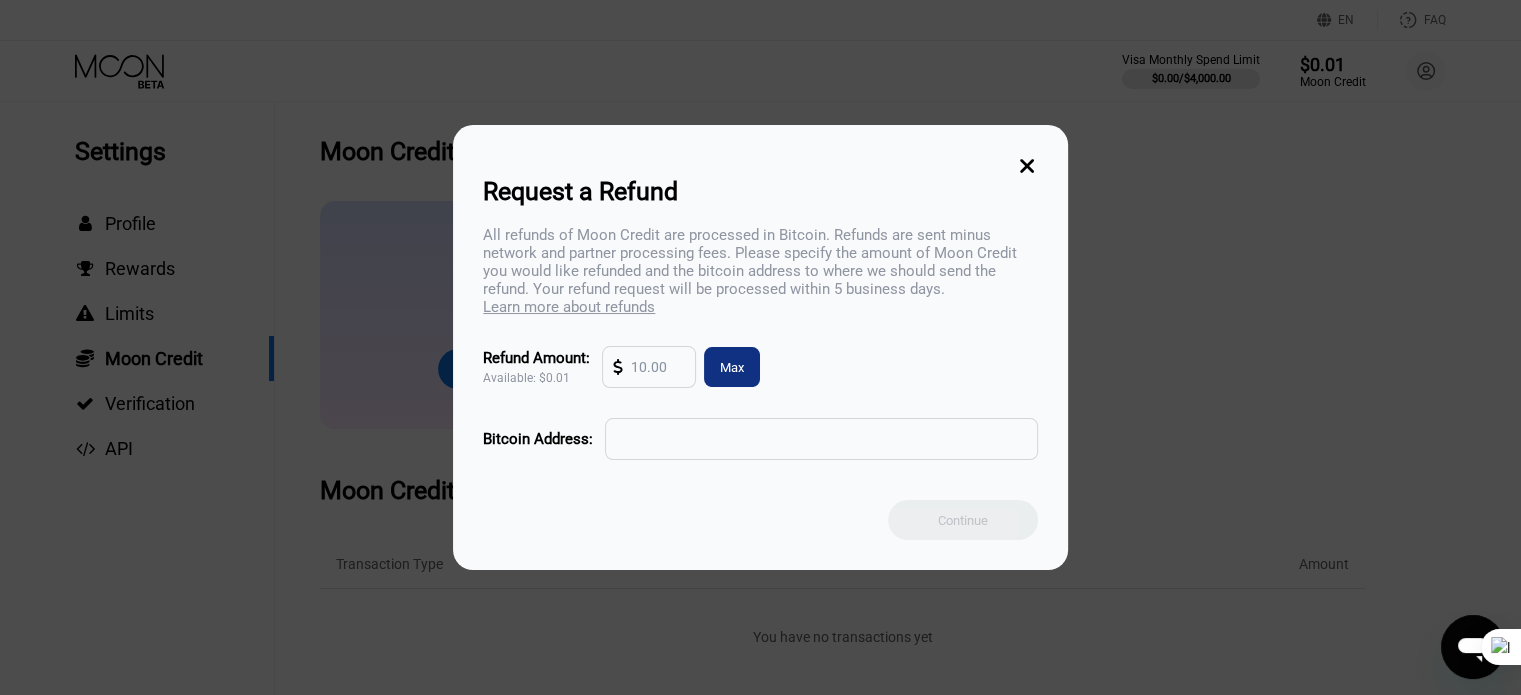 click at bounding box center (658, 367) 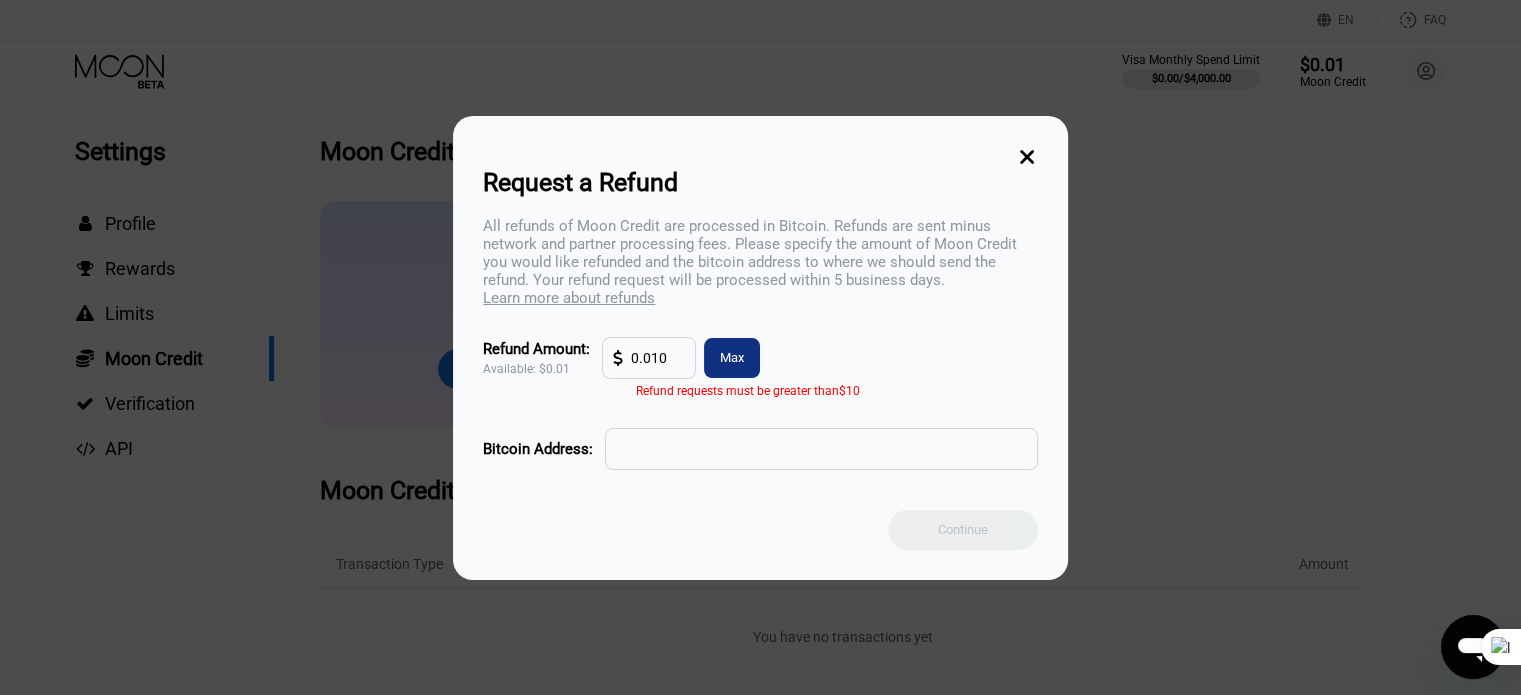 drag, startPoint x: 684, startPoint y: 367, endPoint x: 582, endPoint y: 353, distance: 102.9563 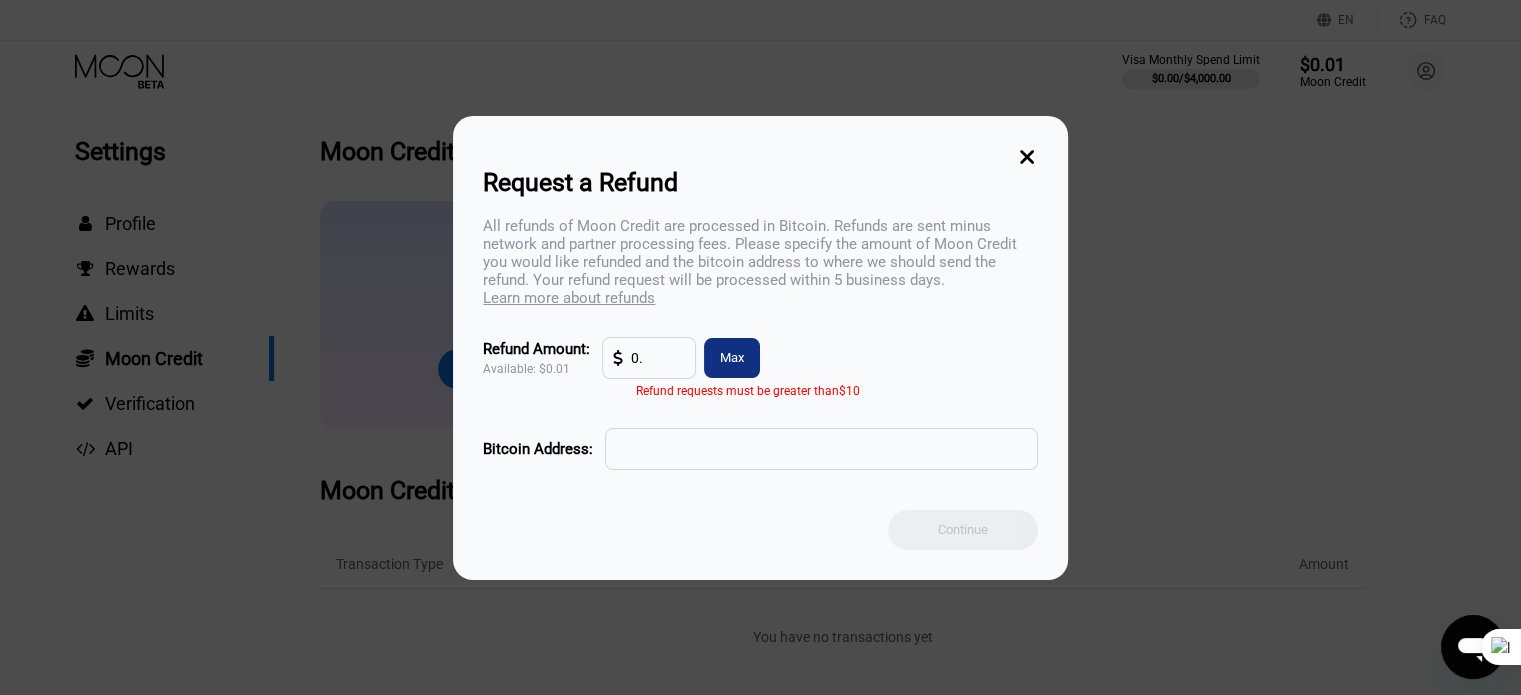 type on "0" 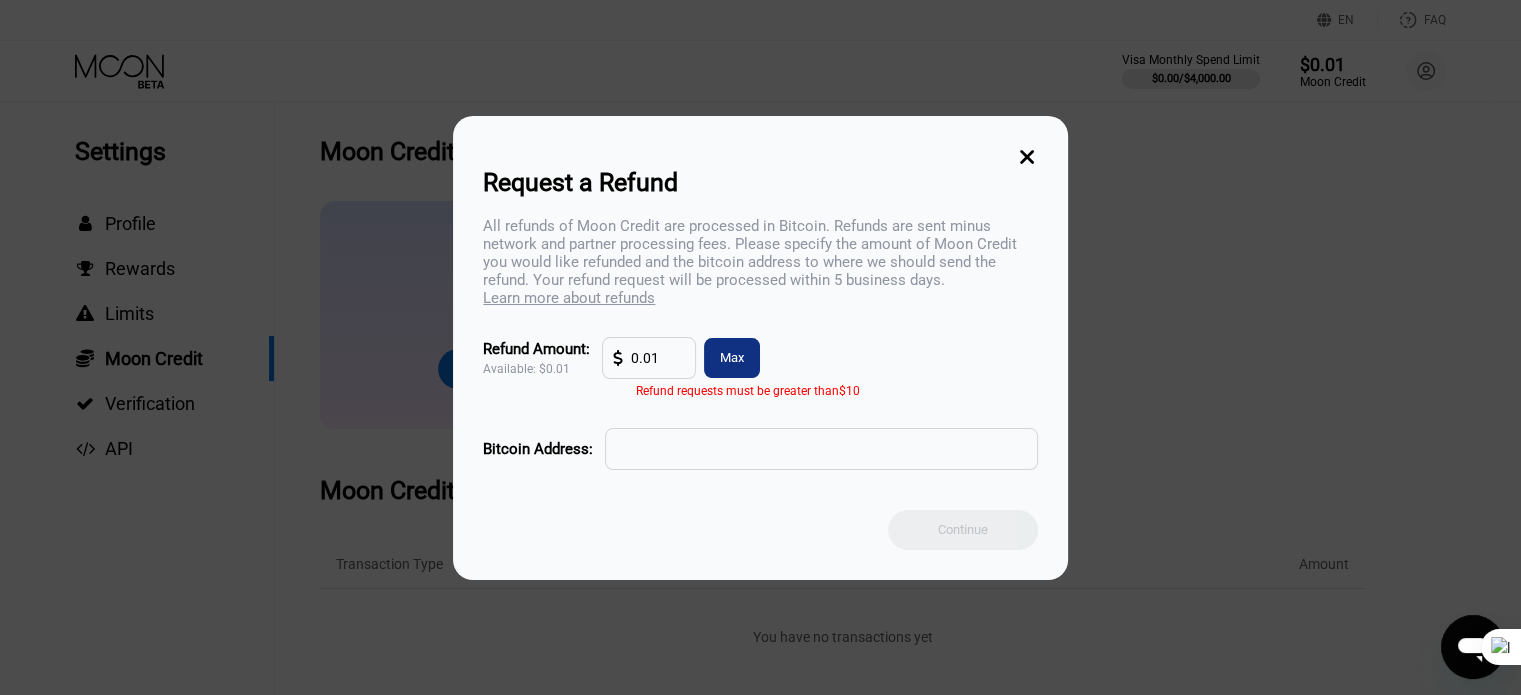 type on "0.01" 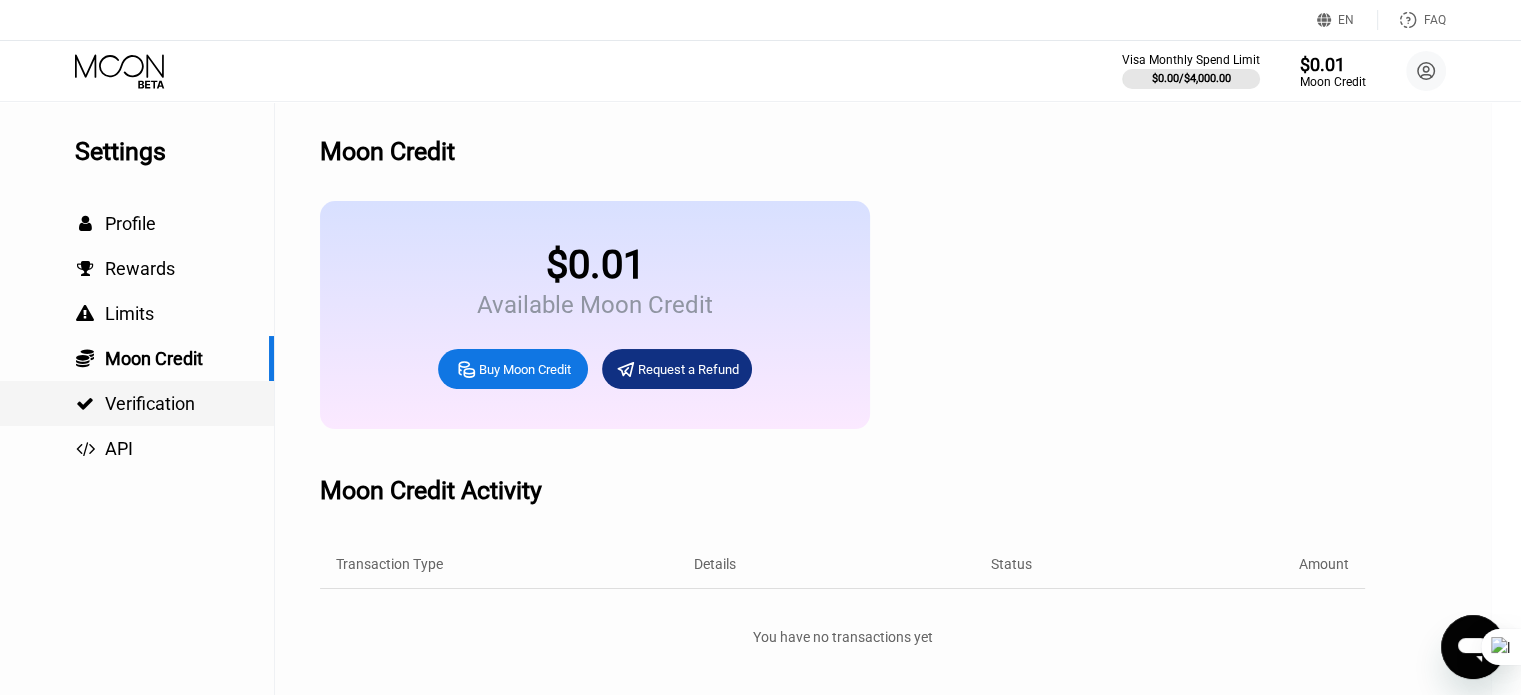 click on "Verification" at bounding box center [150, 403] 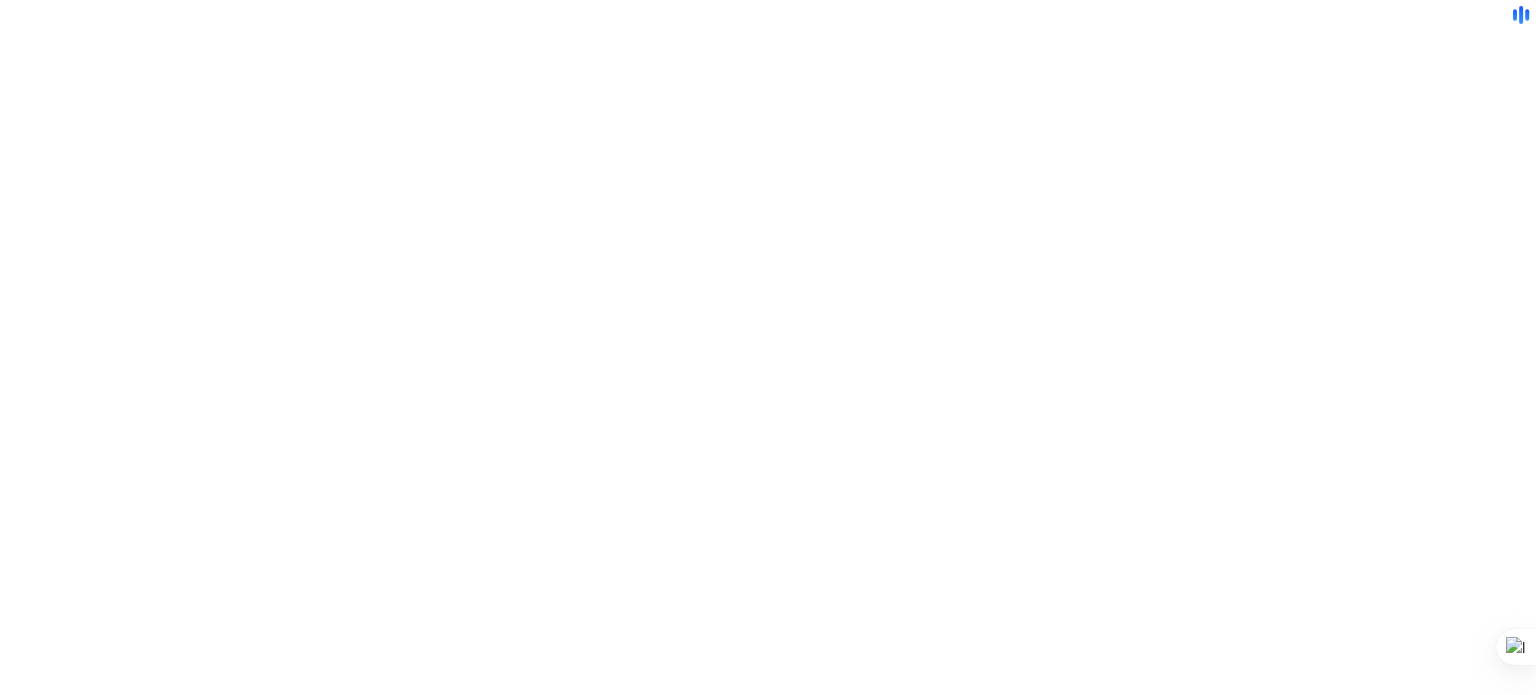 scroll, scrollTop: 0, scrollLeft: 0, axis: both 